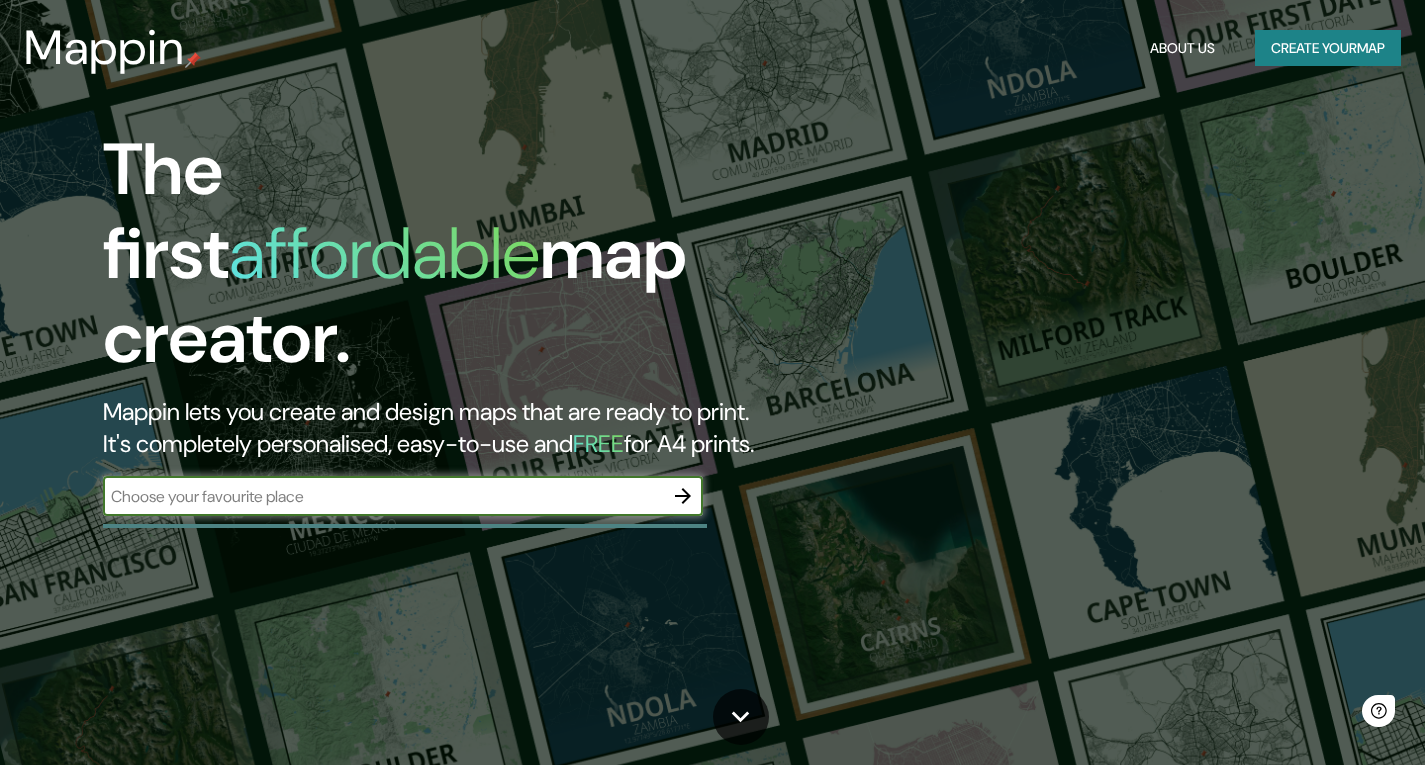 scroll, scrollTop: 0, scrollLeft: 0, axis: both 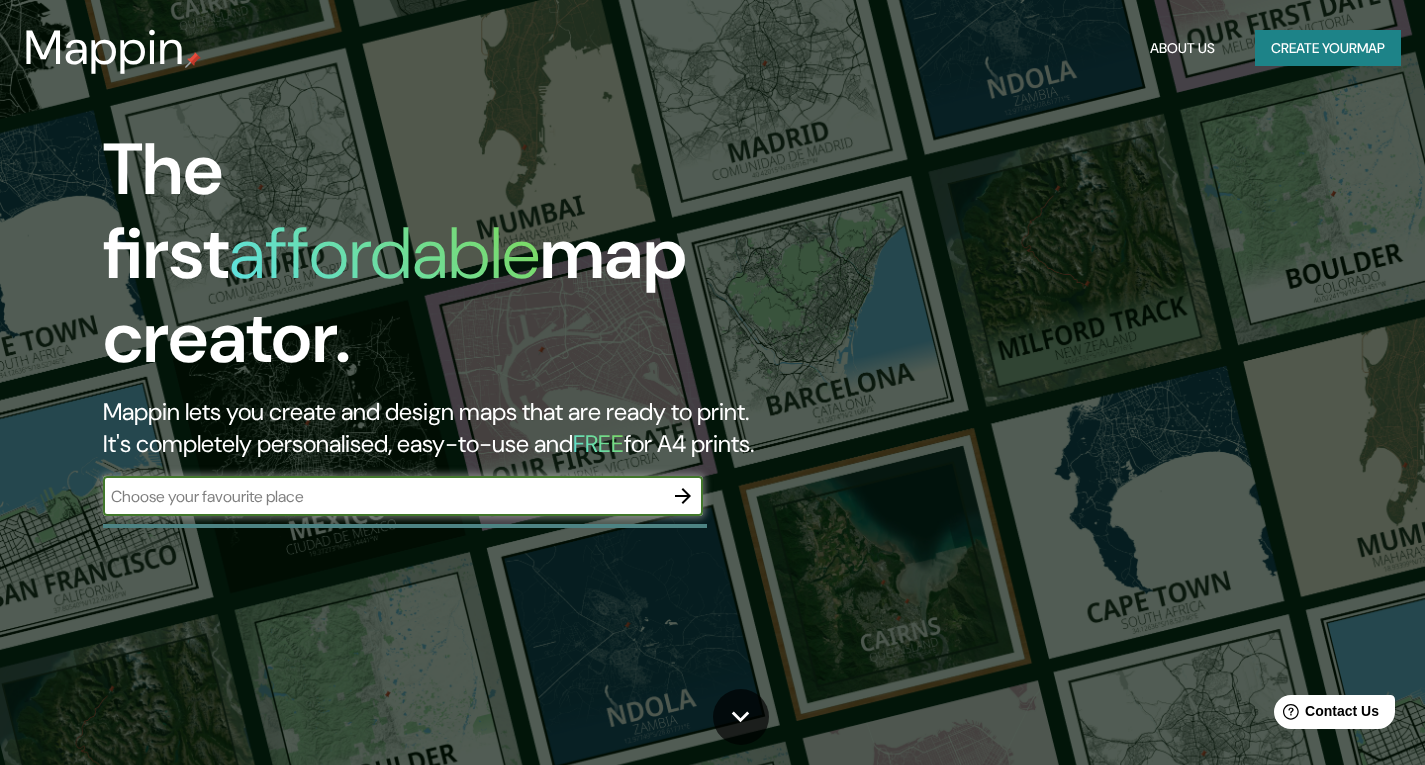 click at bounding box center (383, 496) 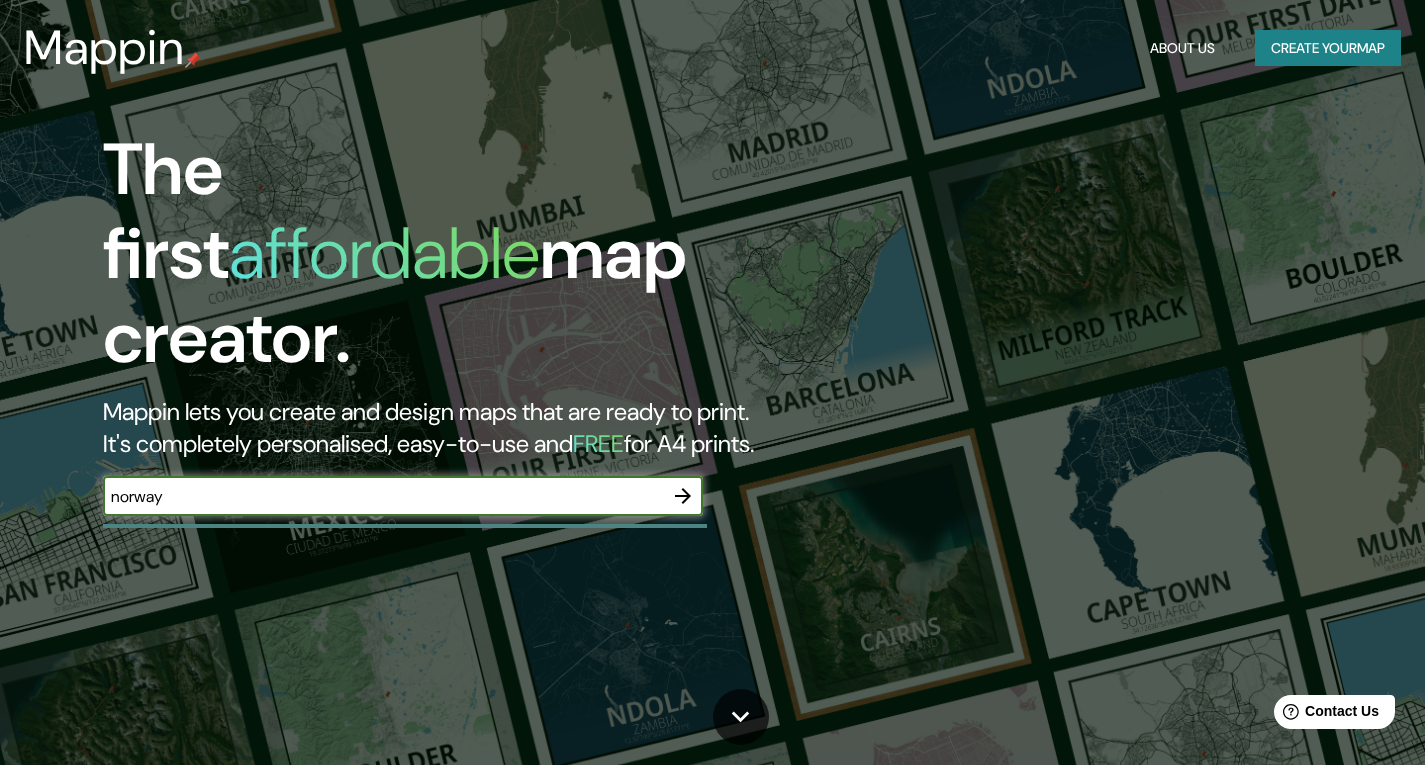 type on "norway" 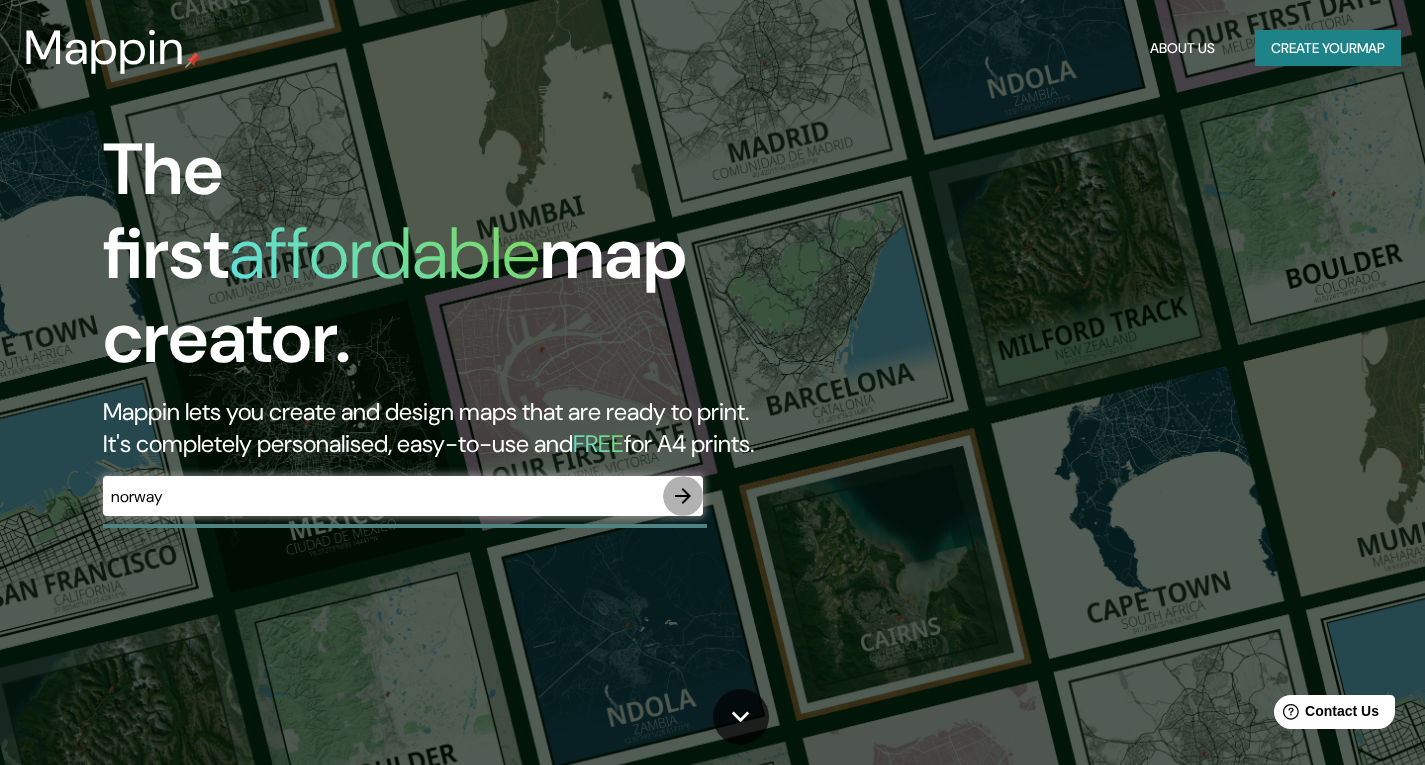 click 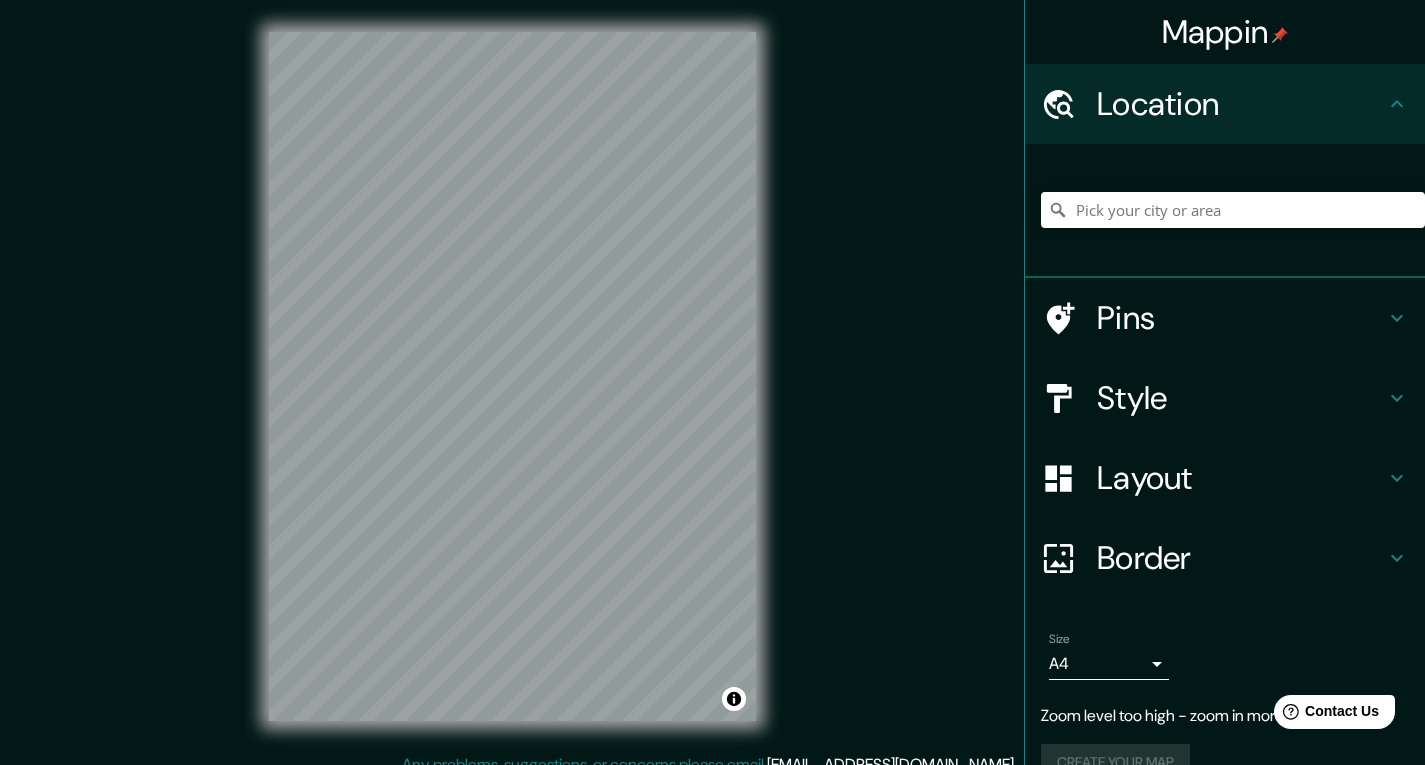 click on "Mappin Location Pins Style Layout Border Choose a border.  Hint : you can make layers of the frame opaque to create some cool effects. None Simple Transparent Fancy Size A4 single Zoom level too high - zoom in more Create your map © Mapbox   © OpenStreetMap   Improve this map Any problems, suggestions, or concerns please email    [EMAIL_ADDRESS][DOMAIN_NAME] . . ." at bounding box center [712, 382] 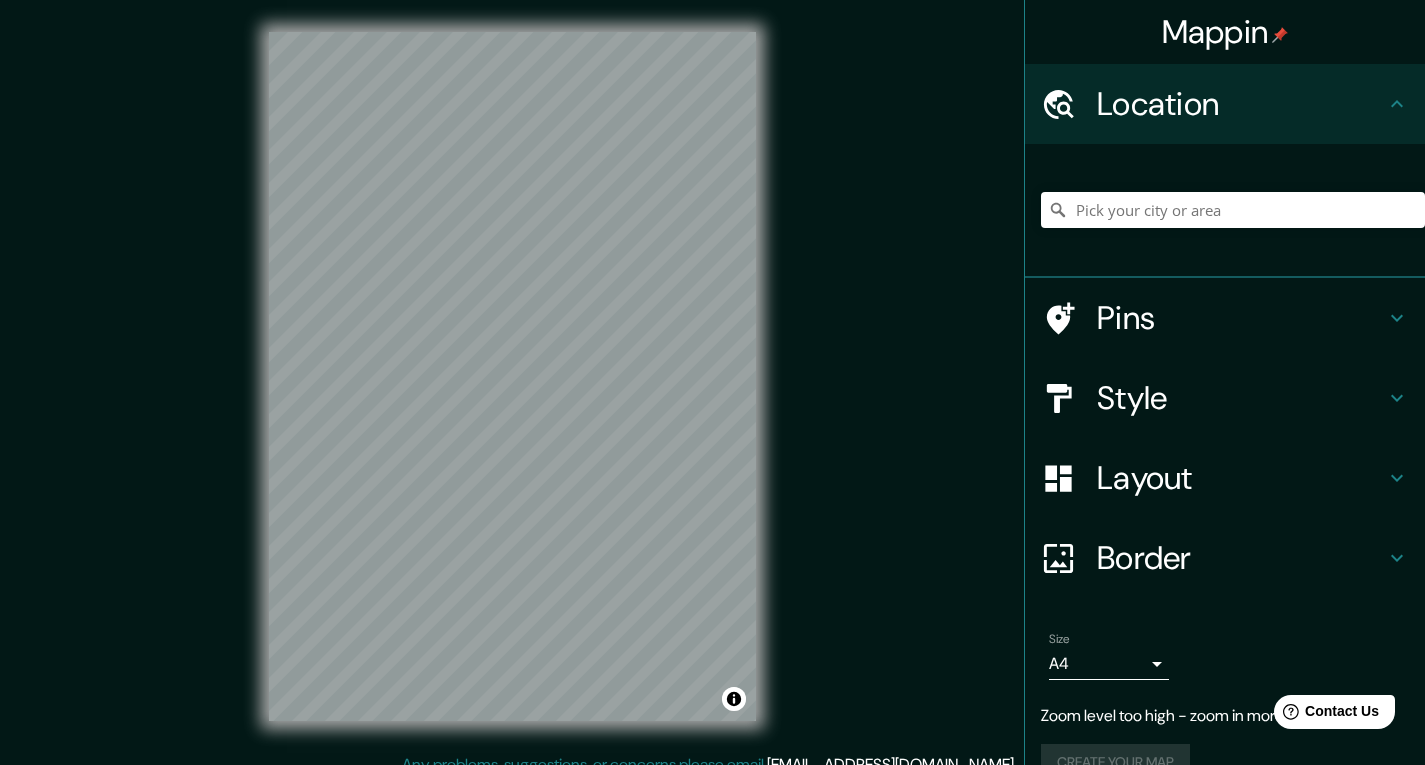 click on "Style" at bounding box center (1225, 398) 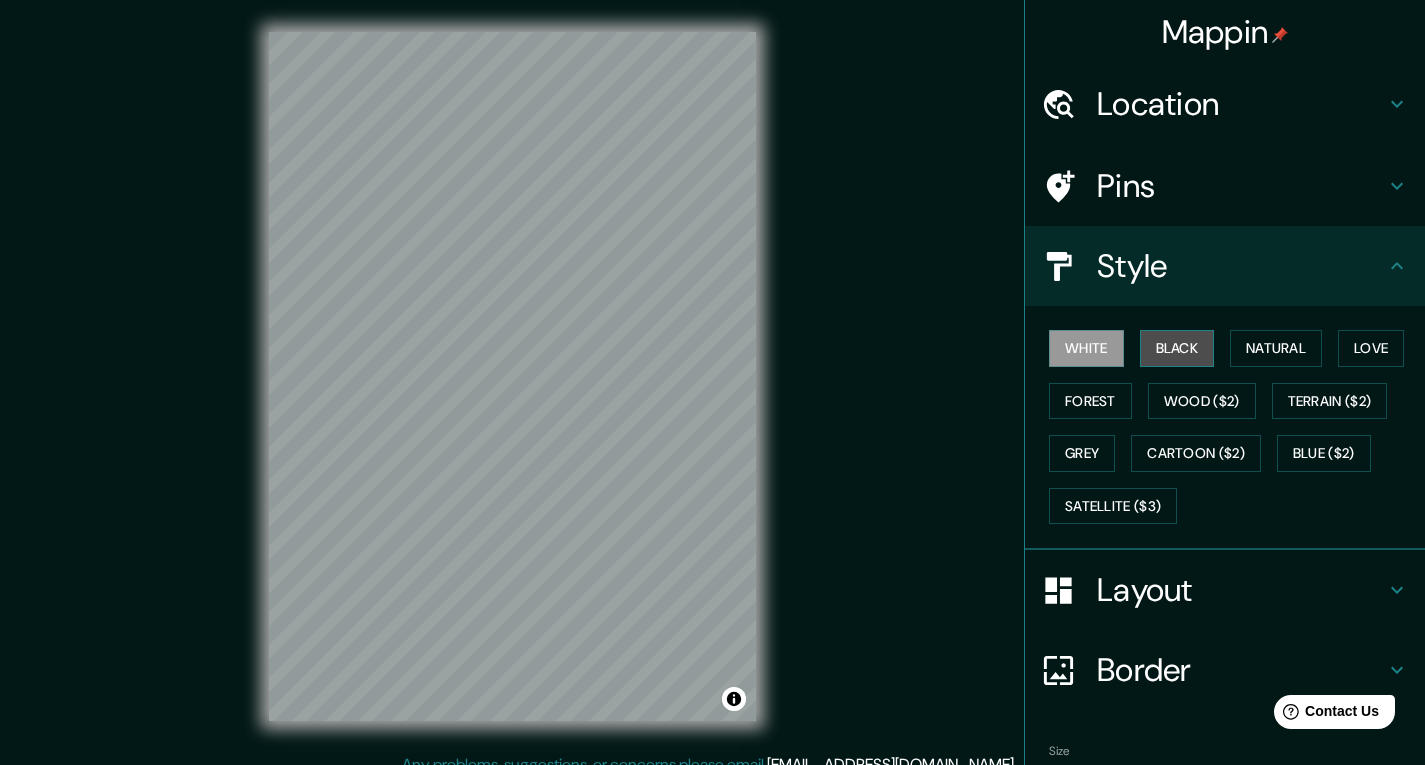 click on "Black" at bounding box center [1177, 348] 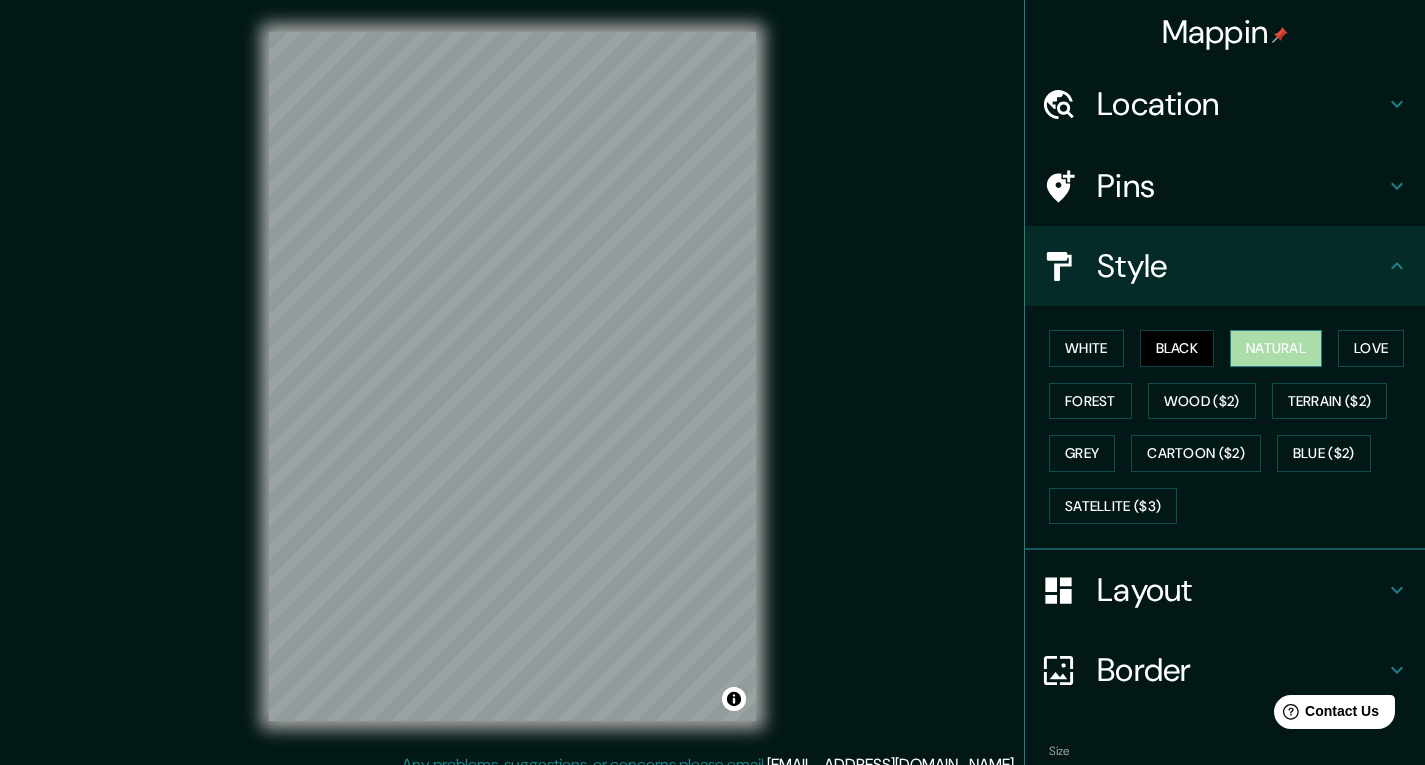 click on "Natural" at bounding box center [1276, 348] 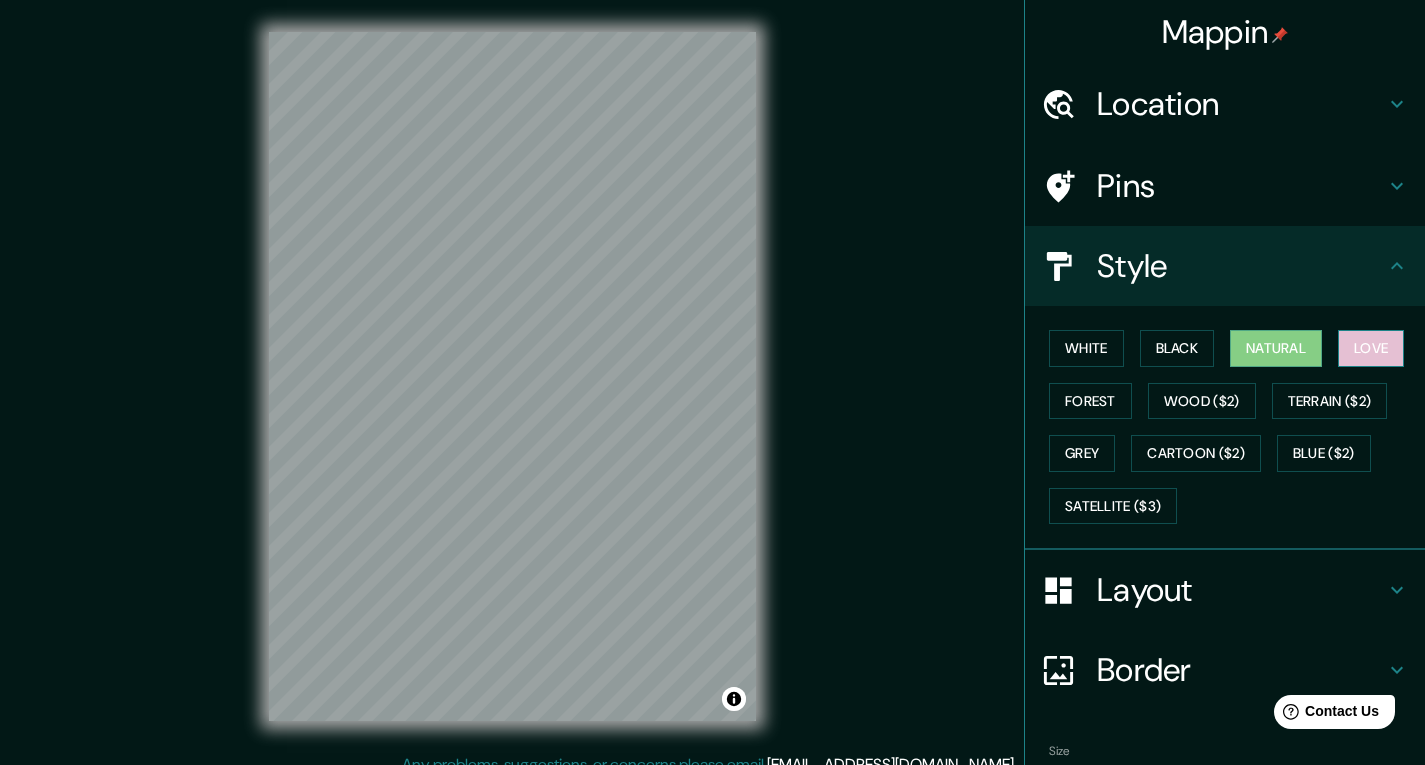 click on "Love" at bounding box center (1371, 348) 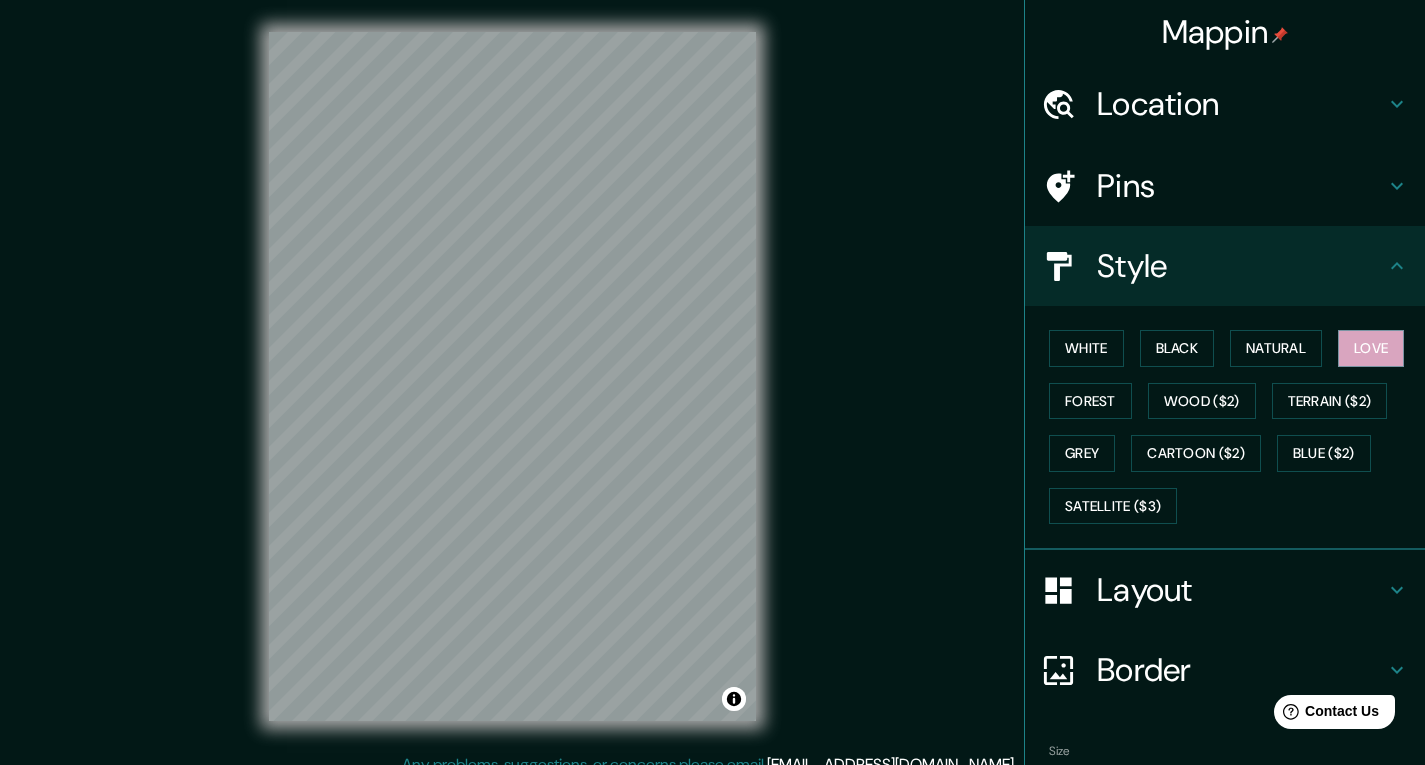click on "White Black Natural Love Forest Wood ($2) Terrain ($2) Grey Cartoon ($2) Blue ($2) Satellite ($3)" at bounding box center [1233, 427] 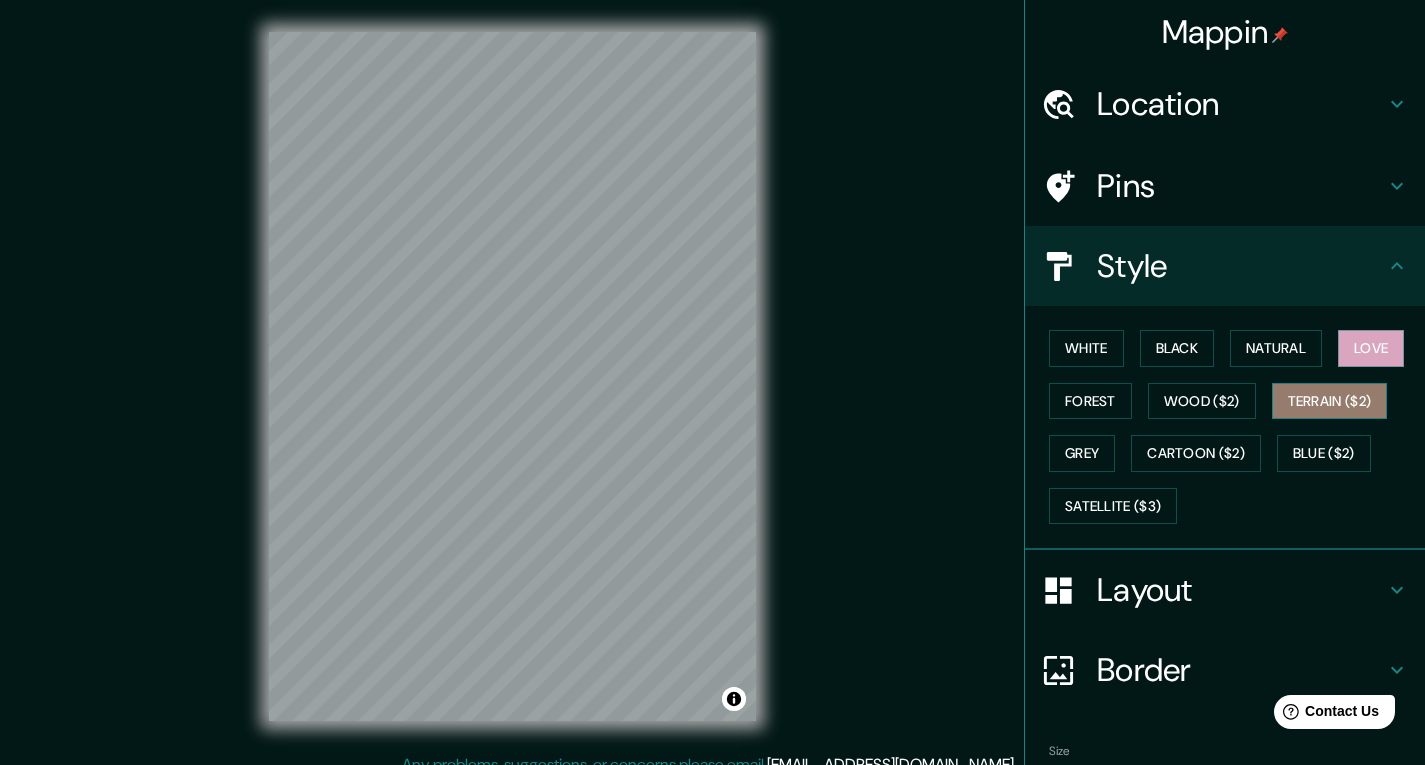 click on "Terrain ($2)" at bounding box center [1330, 401] 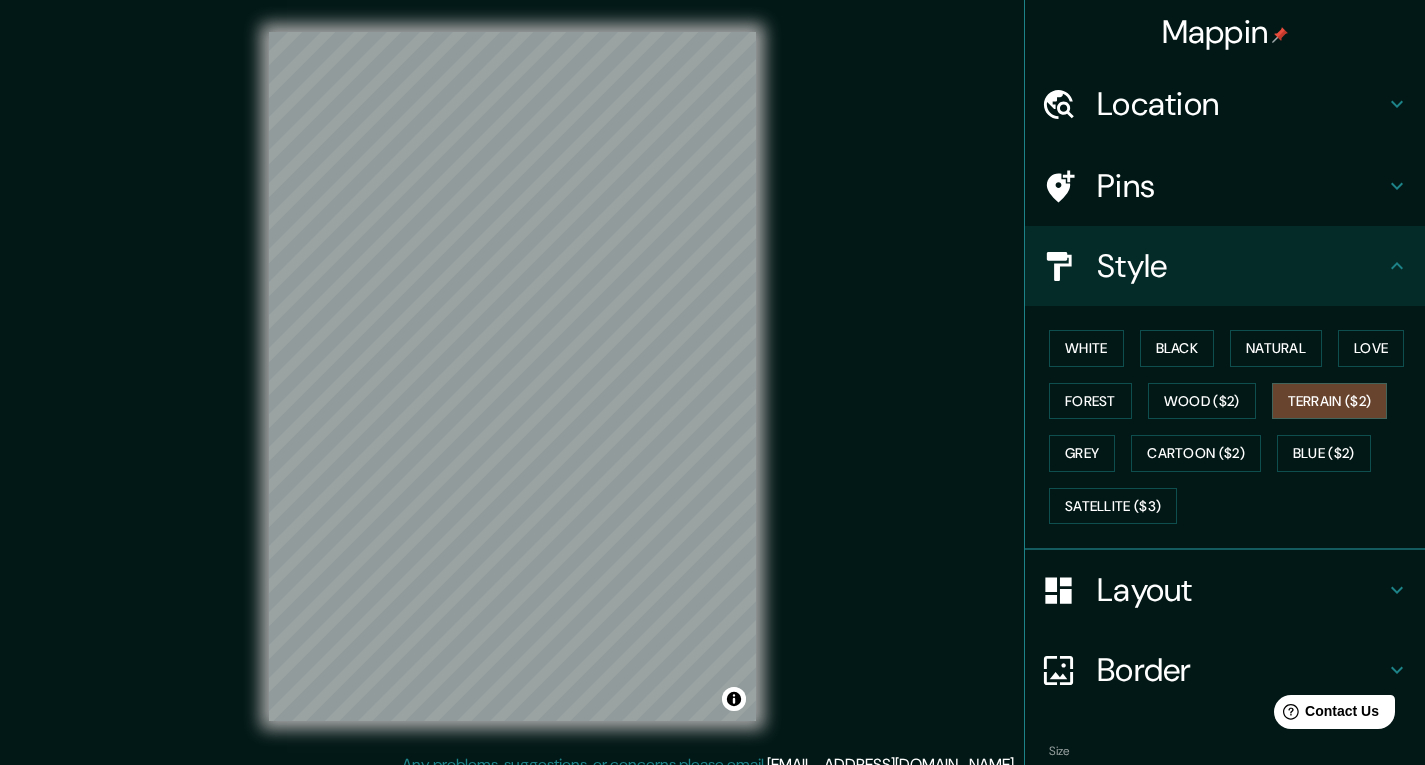 click on "White Black Natural Love Forest Wood ($2) Terrain ($2) Grey Cartoon ($2) Blue ($2) Satellite ($3)" at bounding box center (1233, 427) 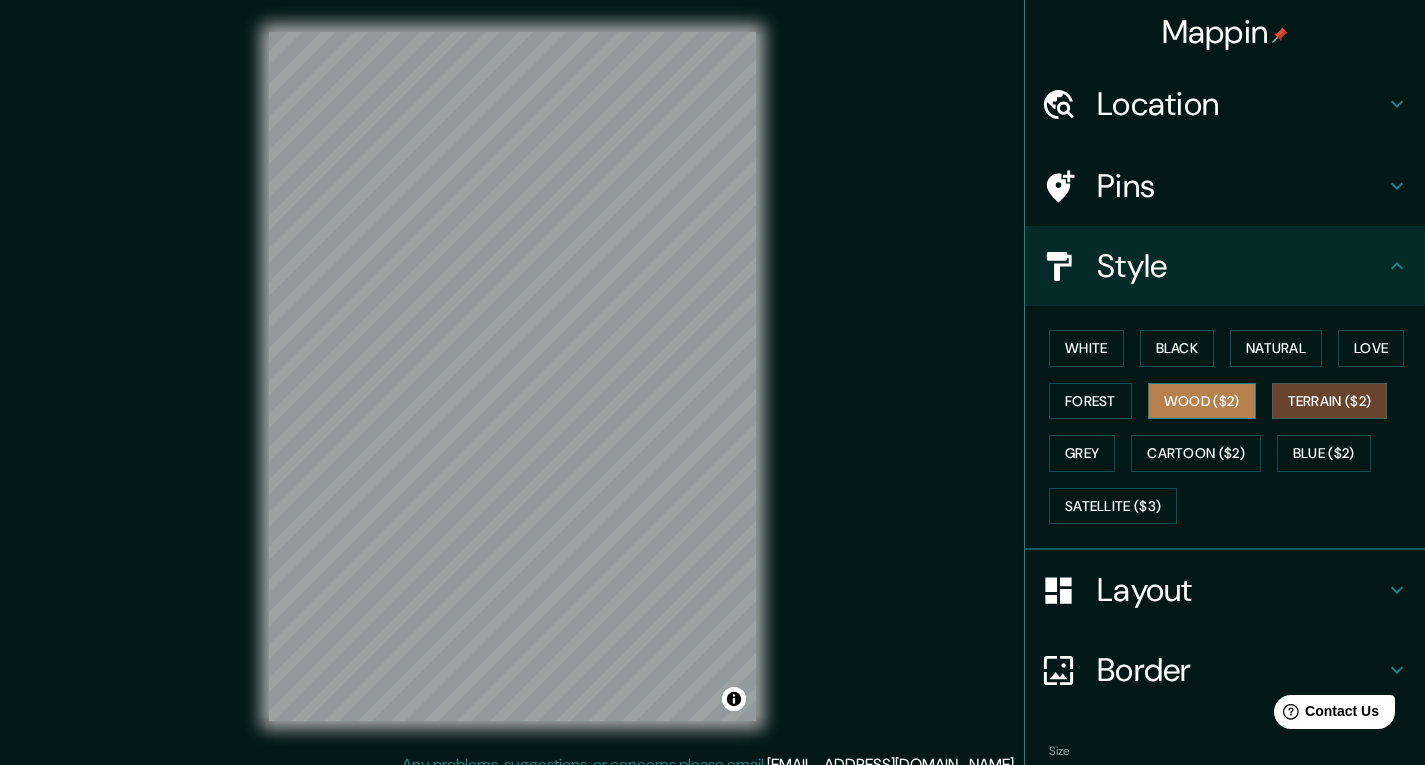 click on "Wood ($2)" at bounding box center [1202, 401] 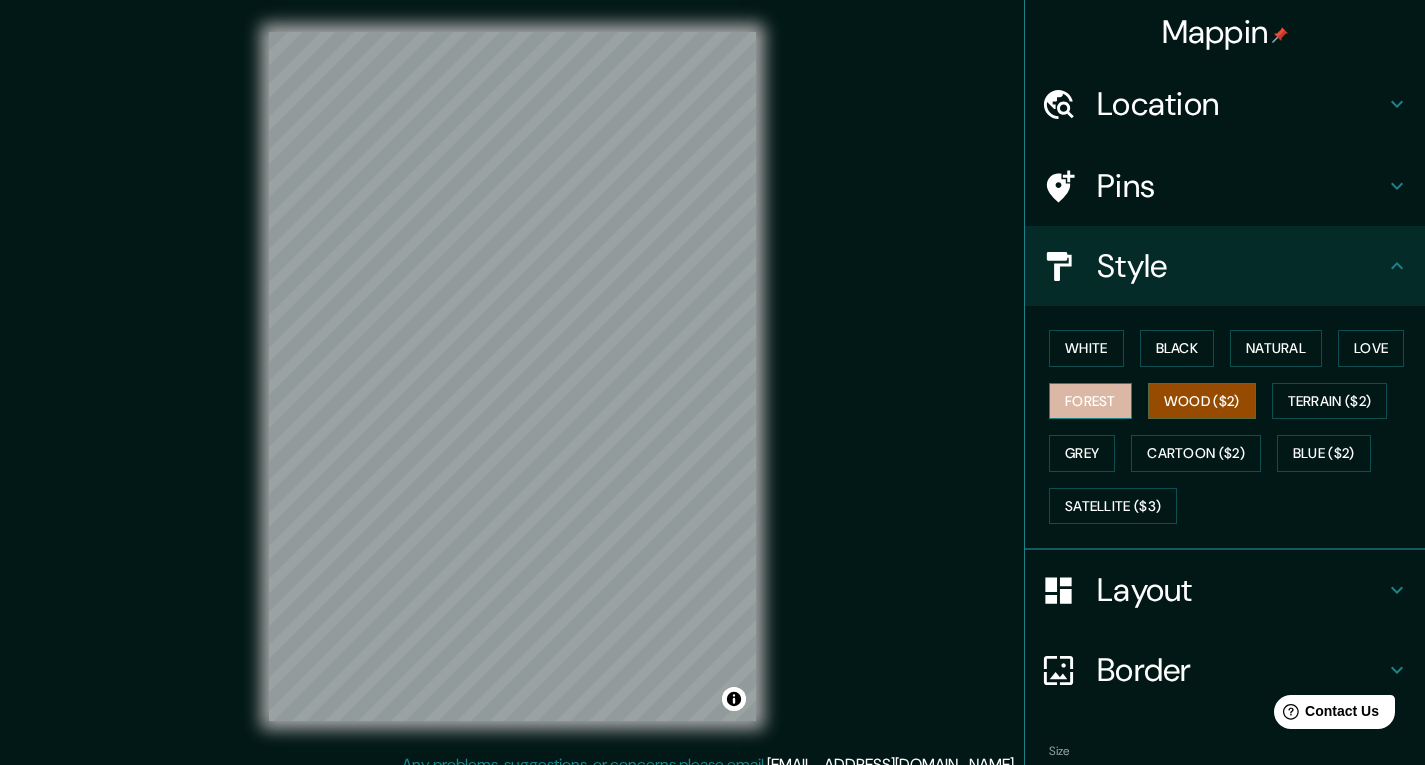 click on "Forest" at bounding box center (1090, 401) 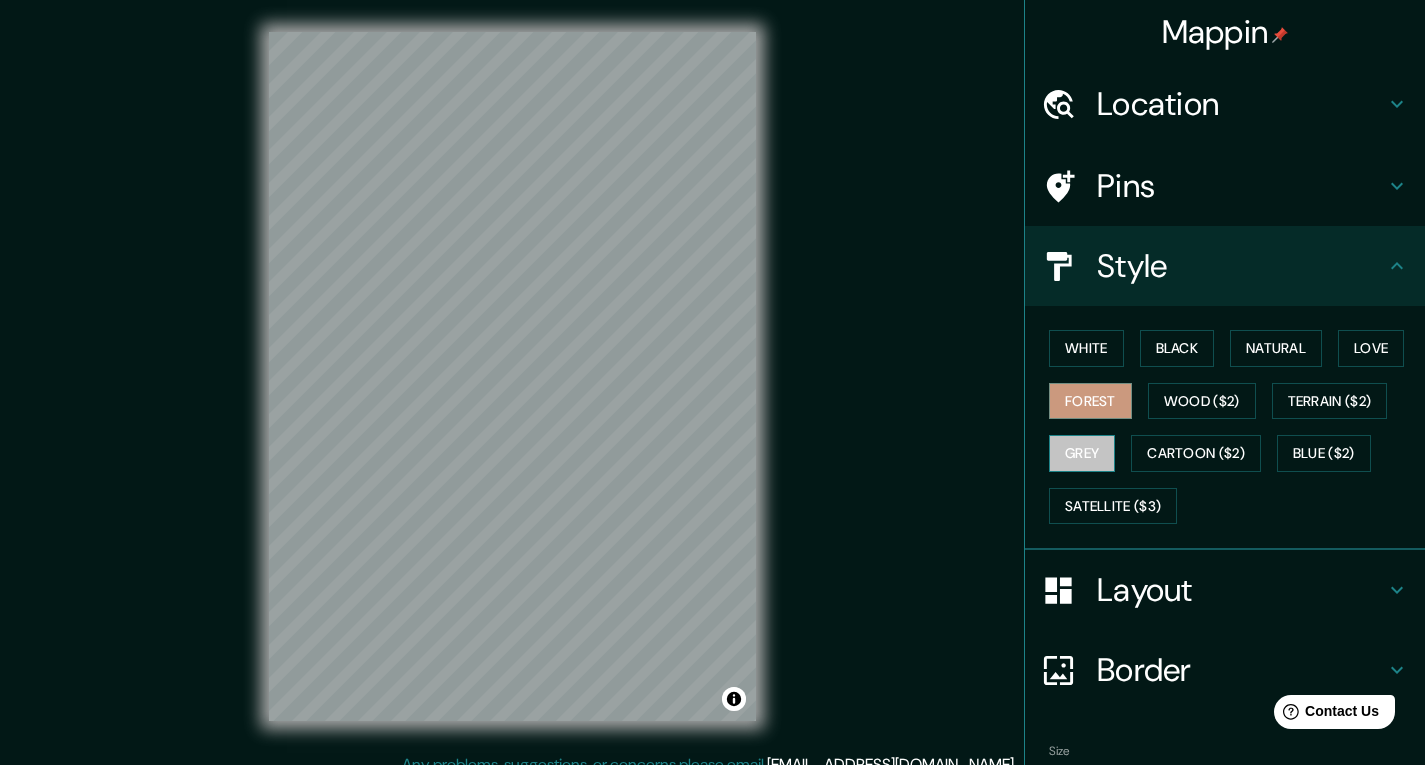 click on "Grey" at bounding box center (1082, 453) 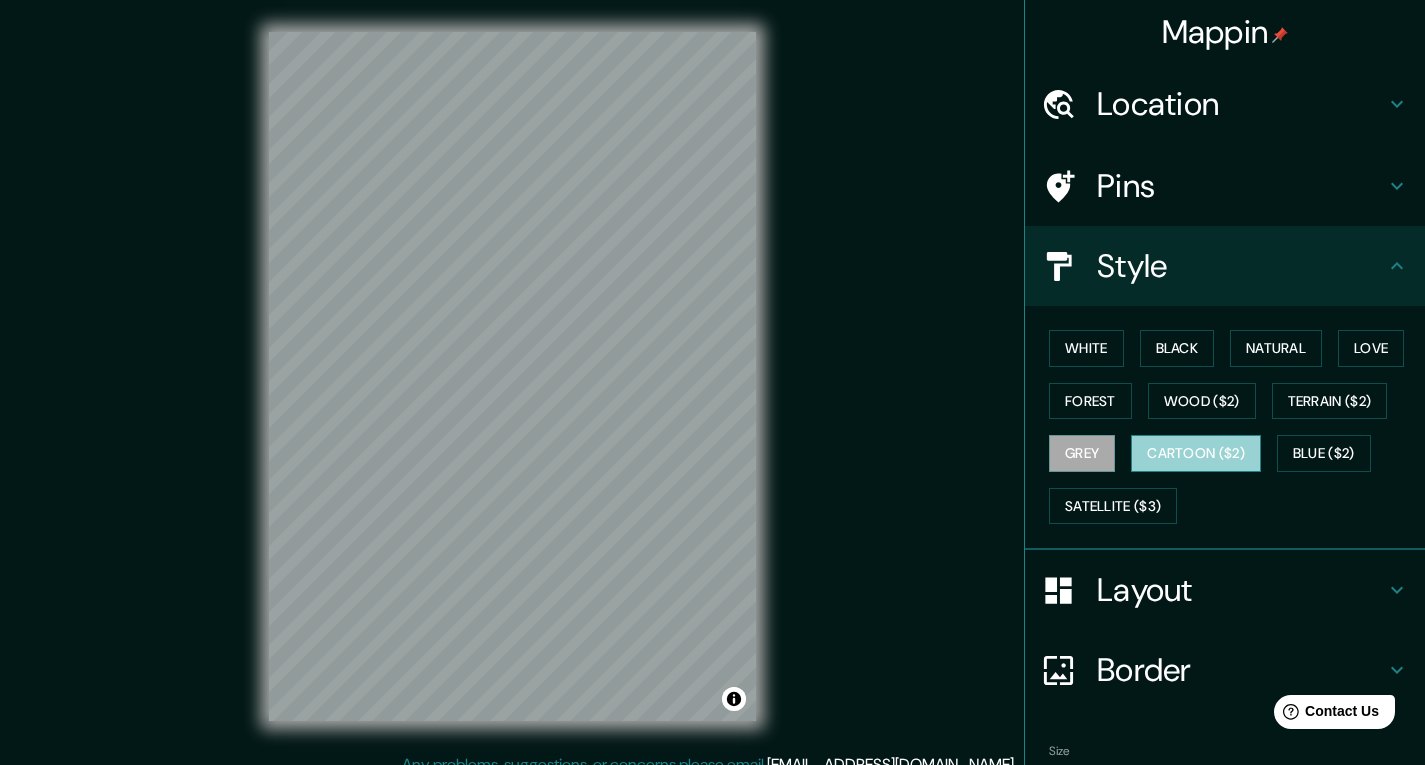 click on "Cartoon ($2)" at bounding box center (1196, 453) 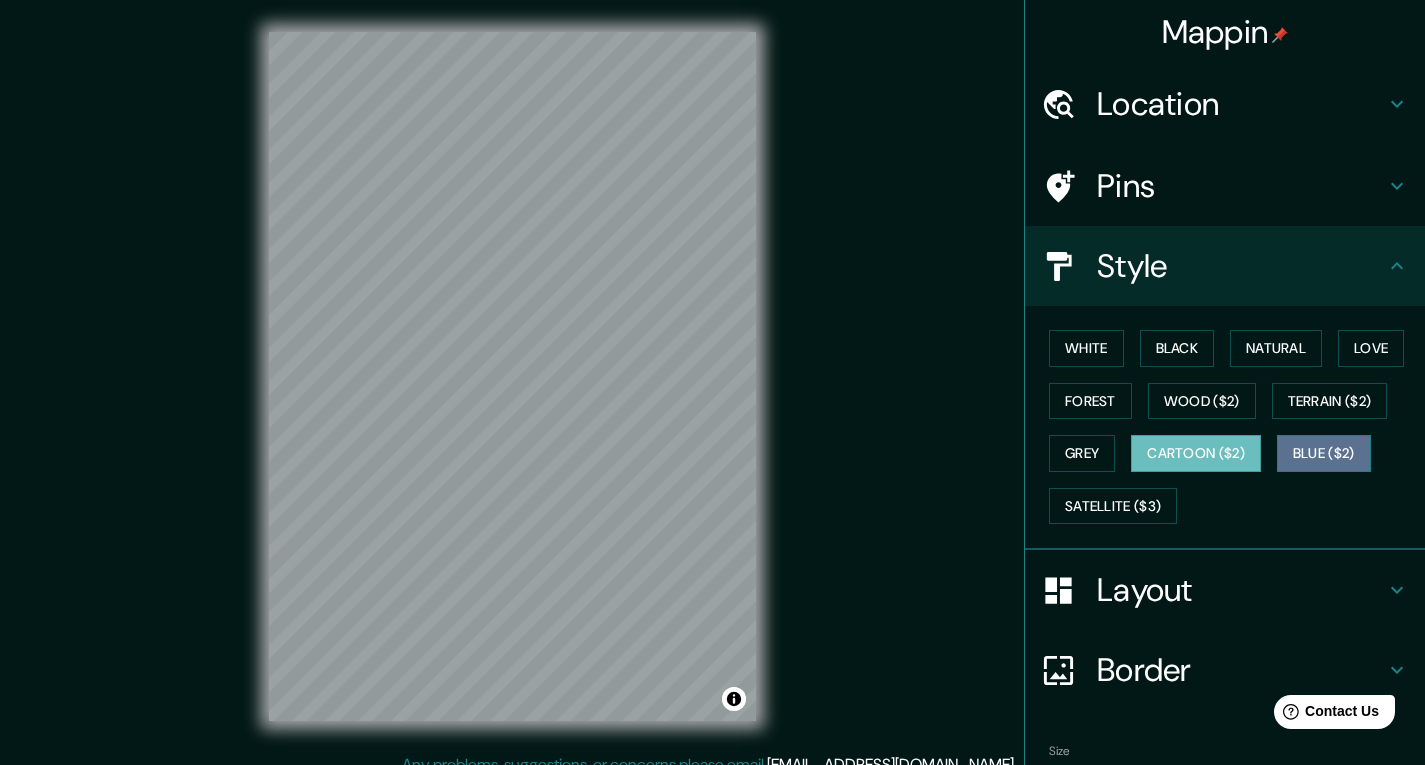 click on "Blue ($2)" at bounding box center [1324, 453] 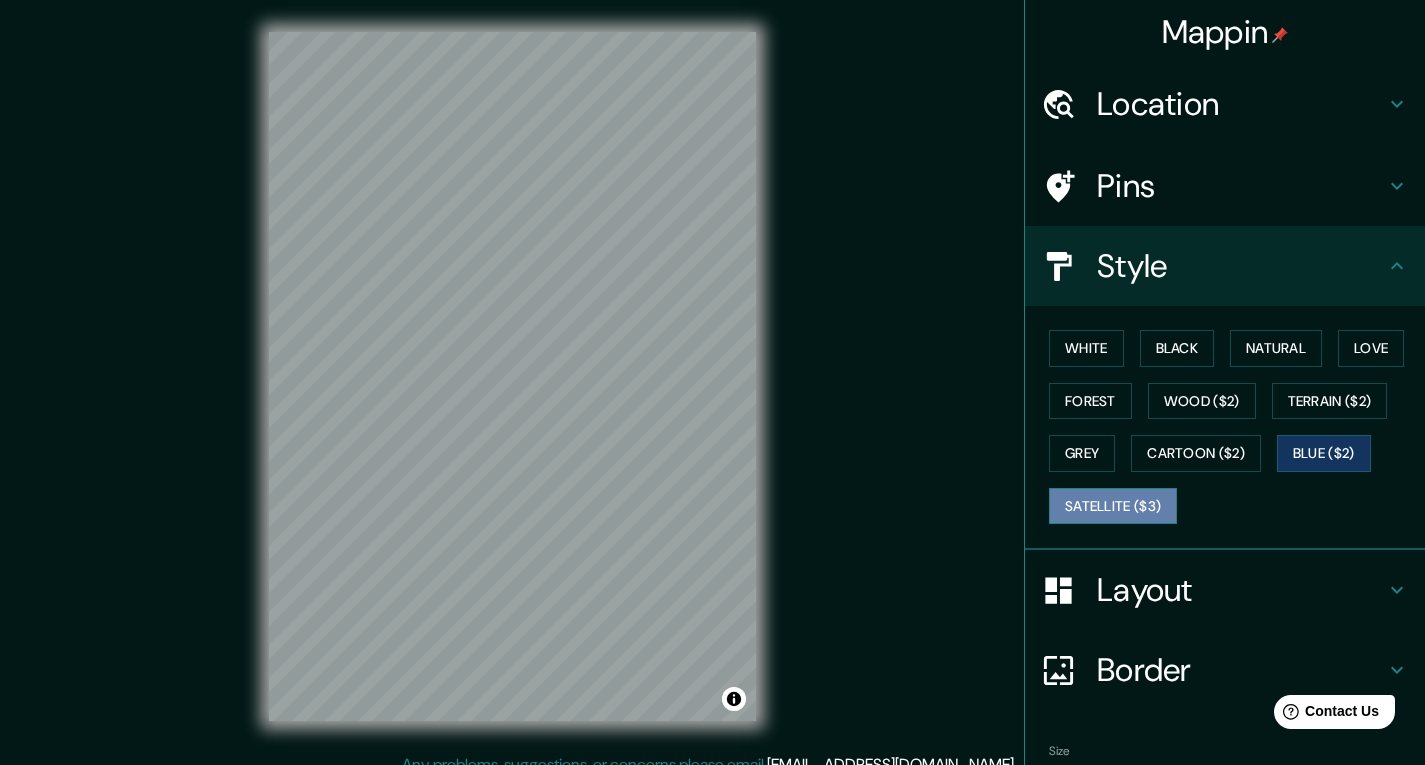 click on "Satellite ($3)" at bounding box center (1113, 506) 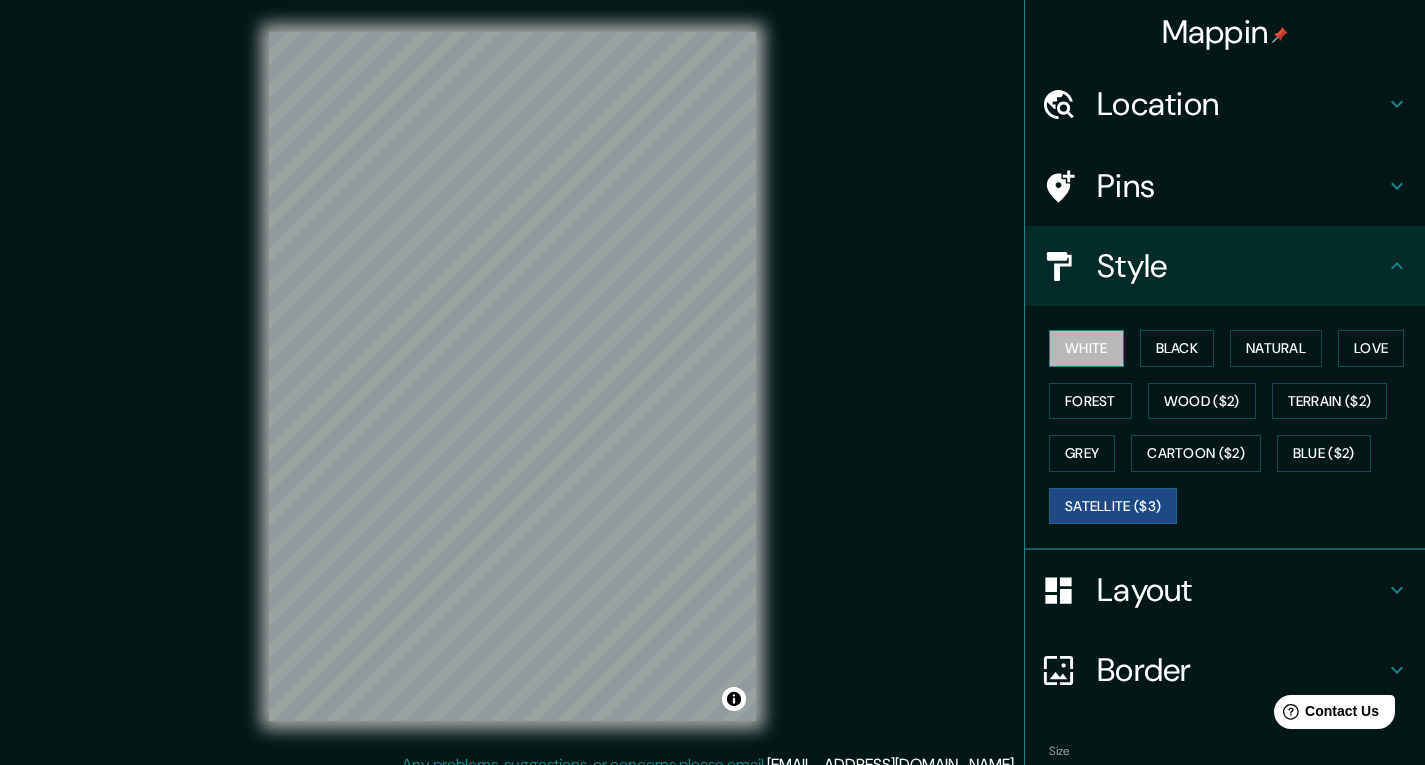 click on "White" at bounding box center (1086, 348) 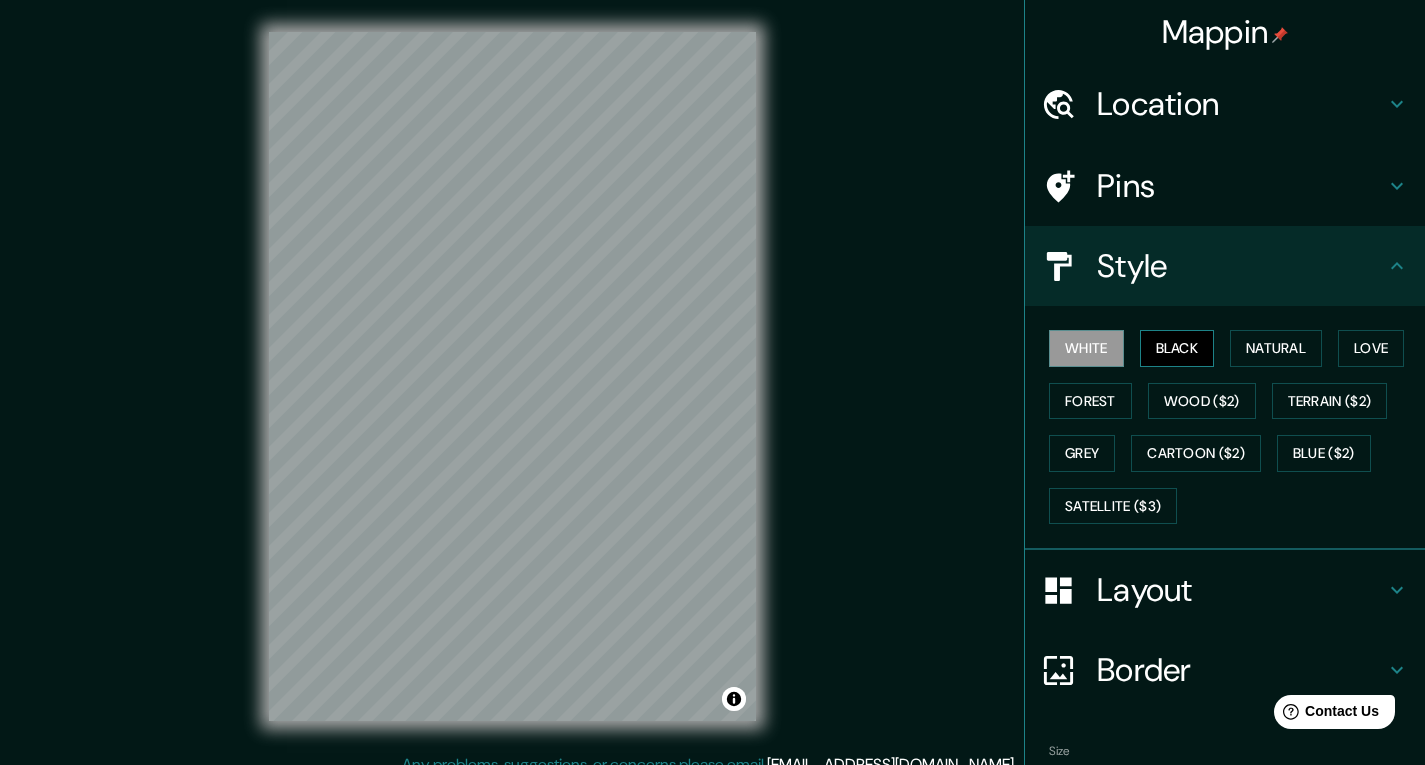 click on "Black" at bounding box center (1177, 348) 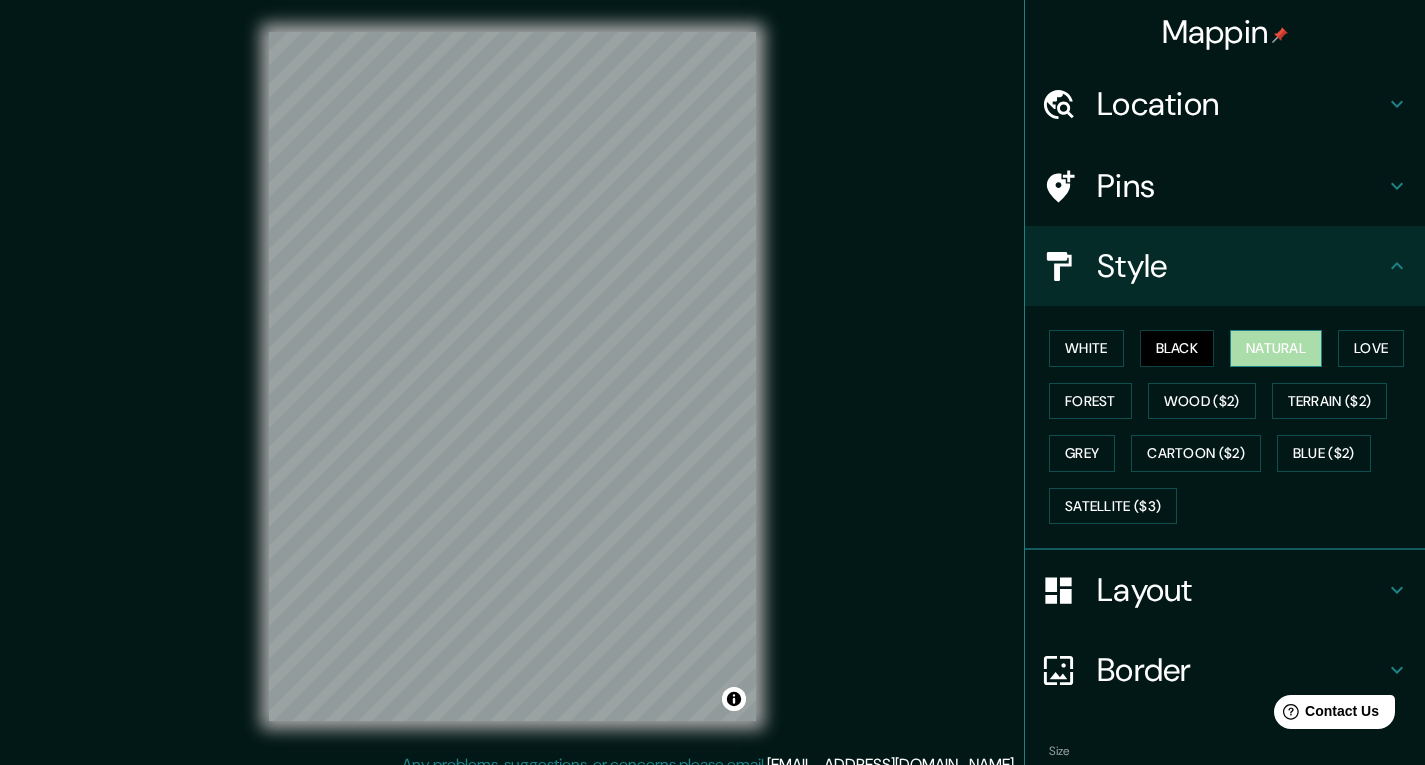 click on "Natural" at bounding box center (1276, 348) 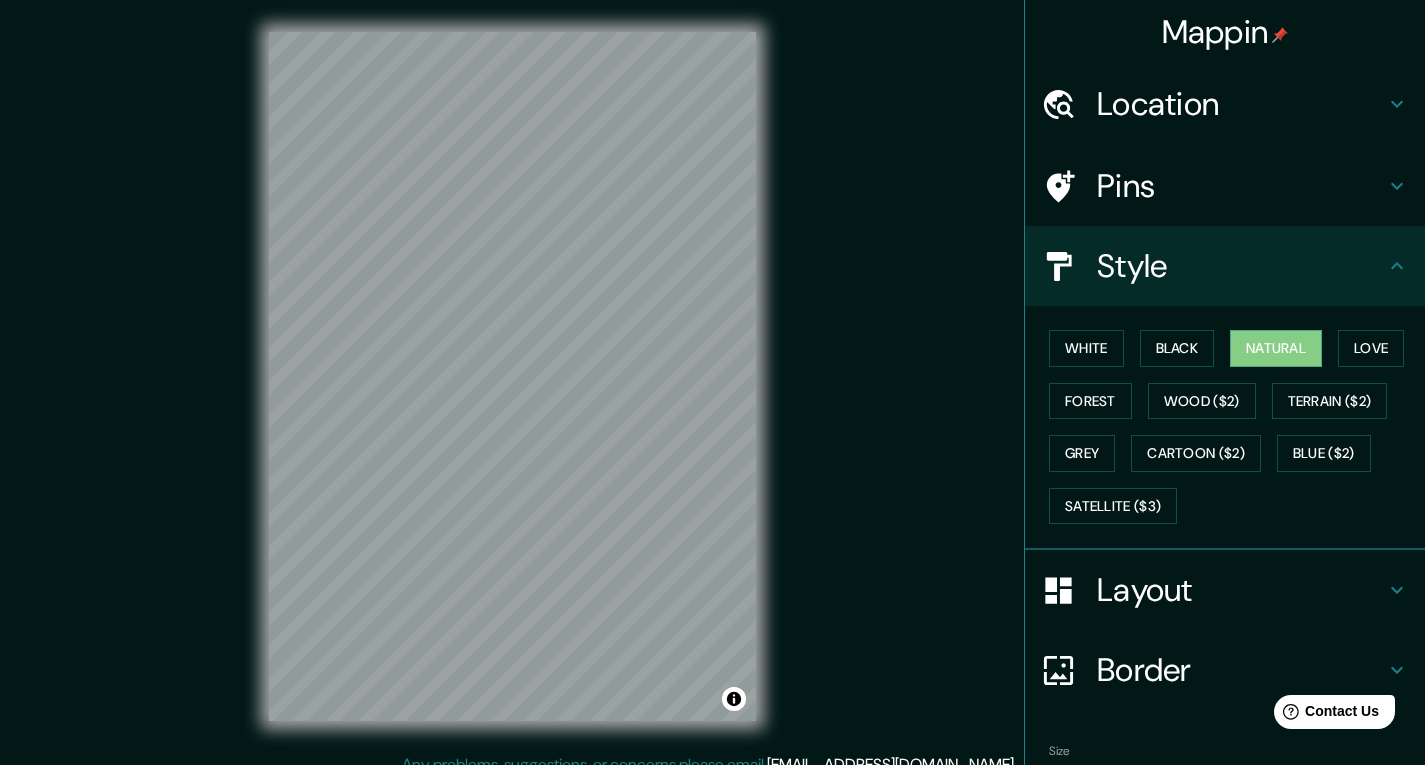 click 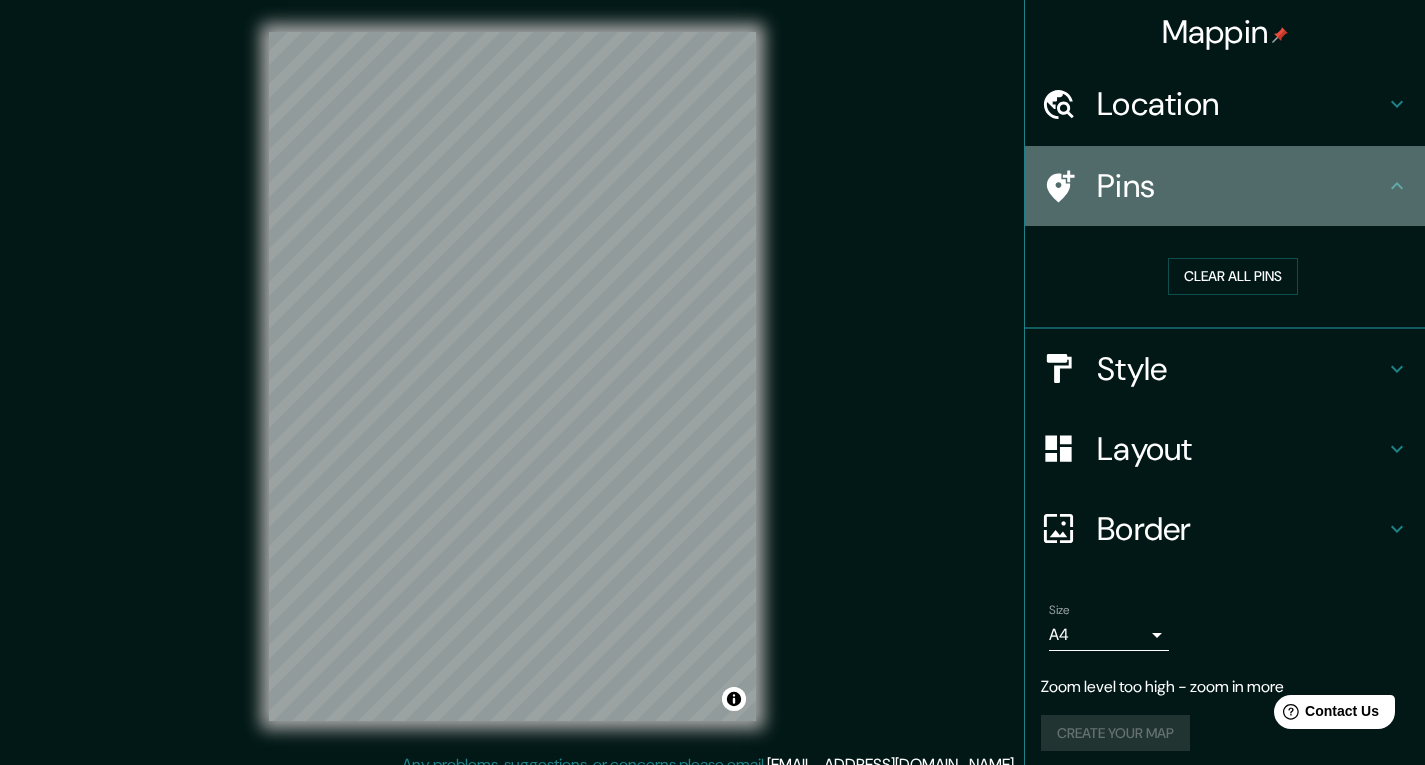 click 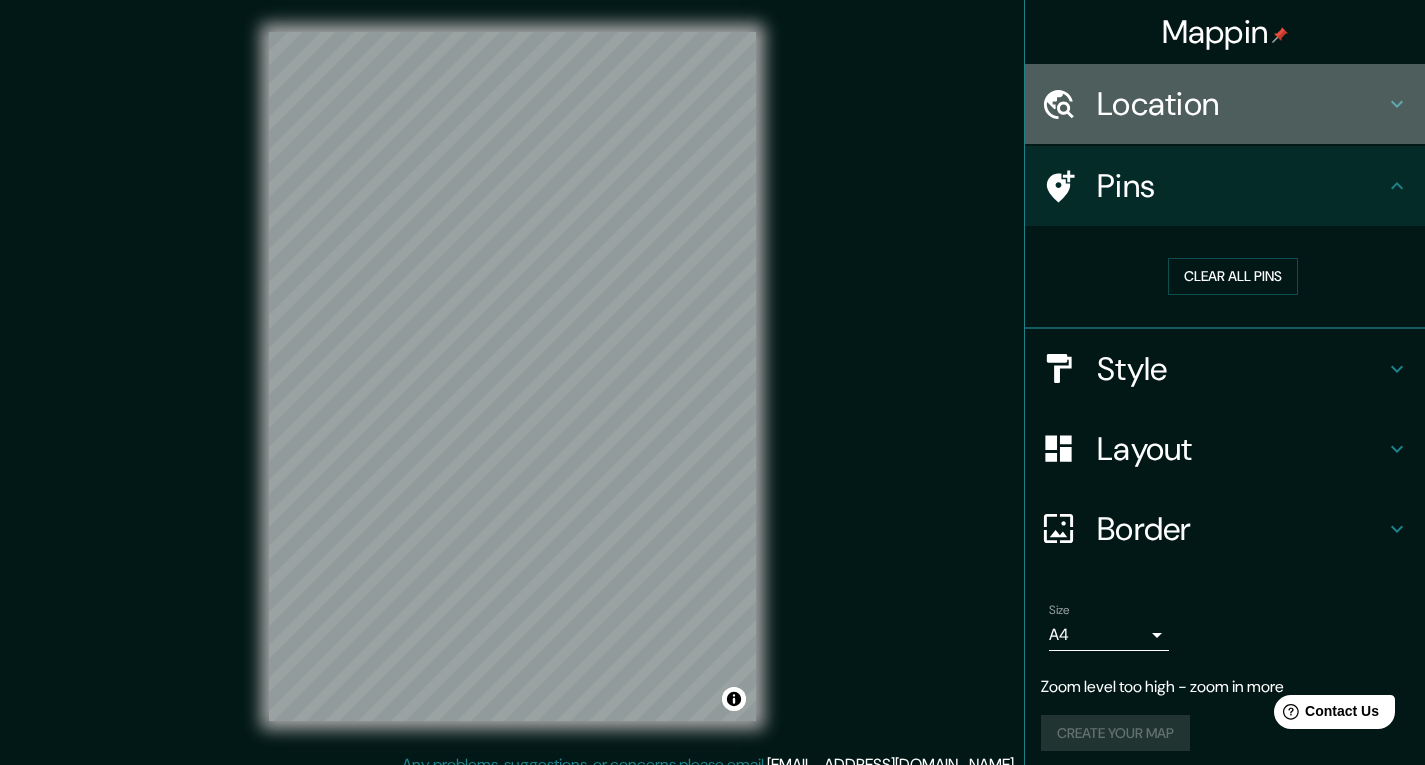 click 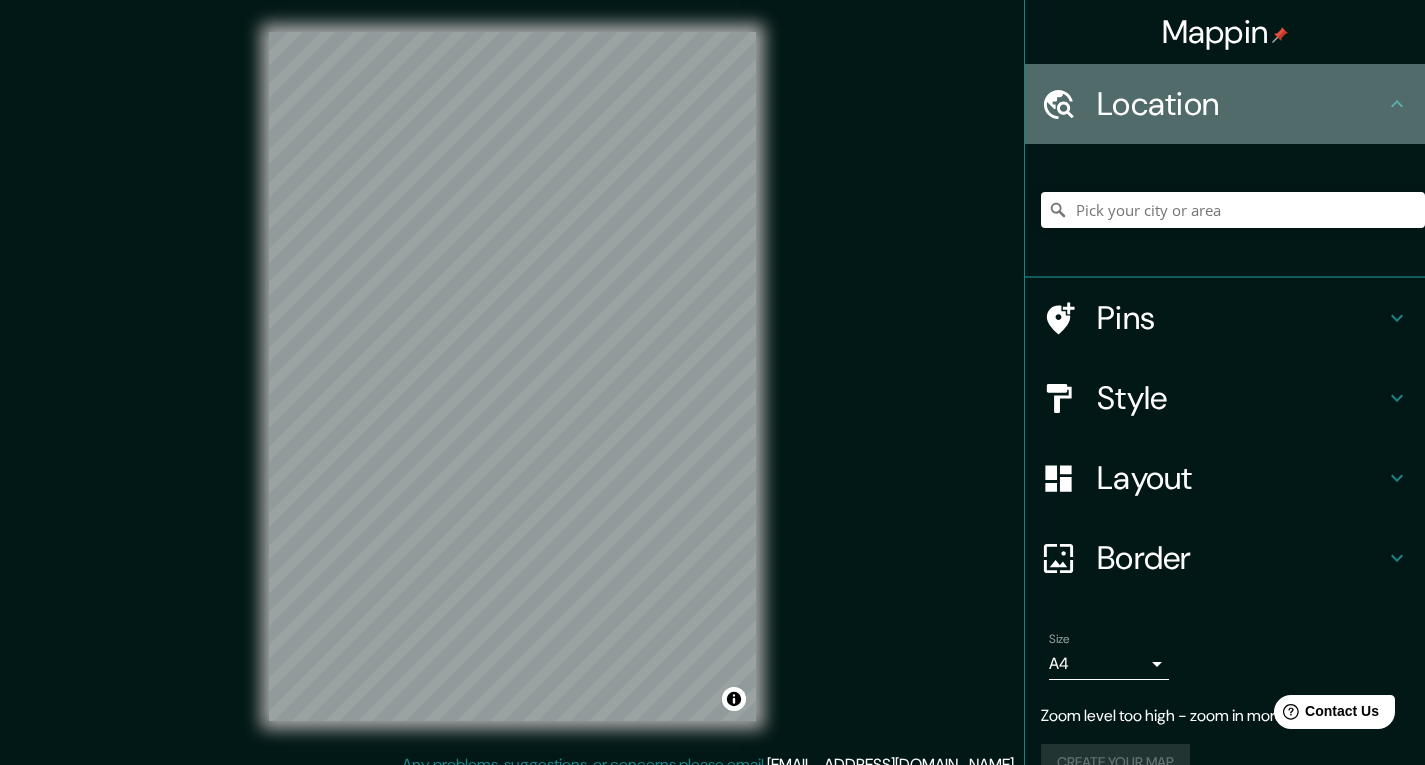 click 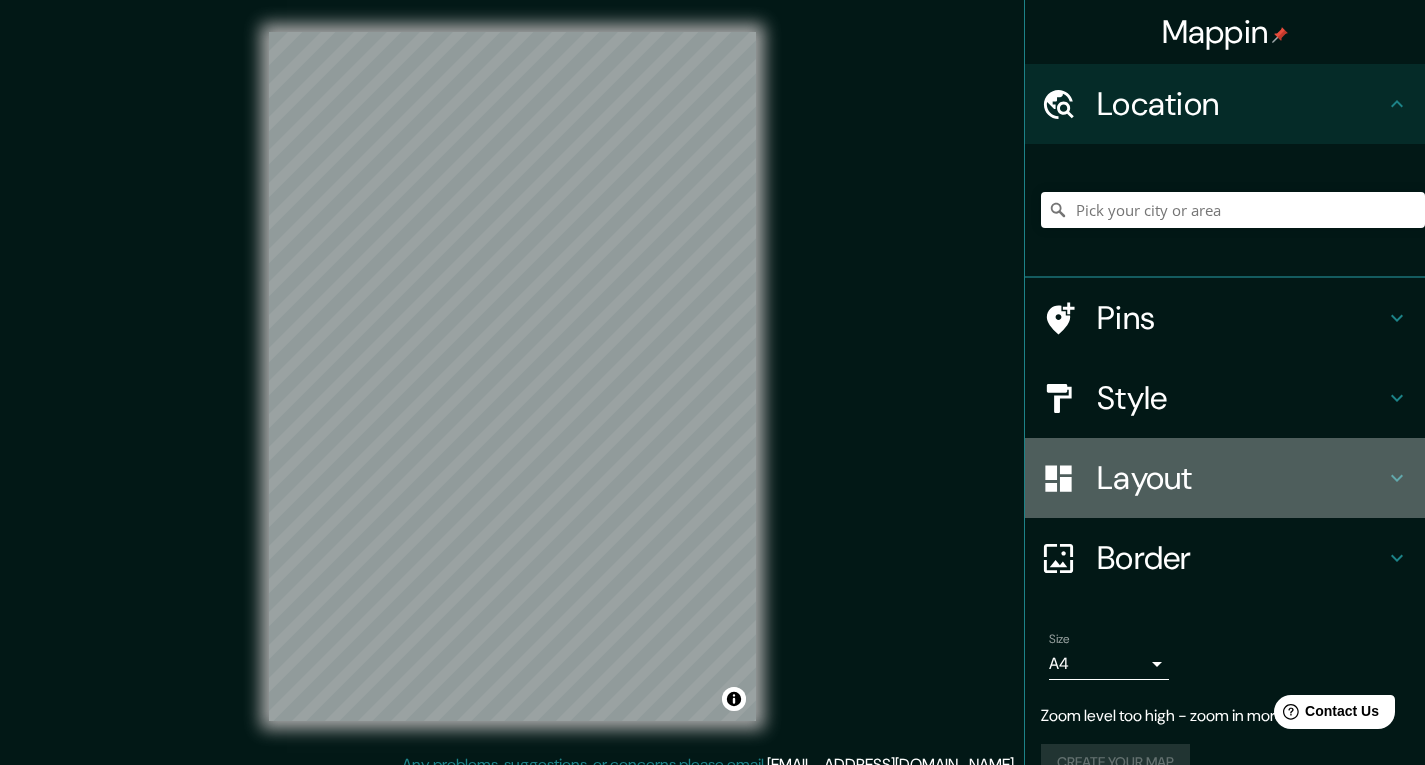 click on "Layout" at bounding box center [1225, 478] 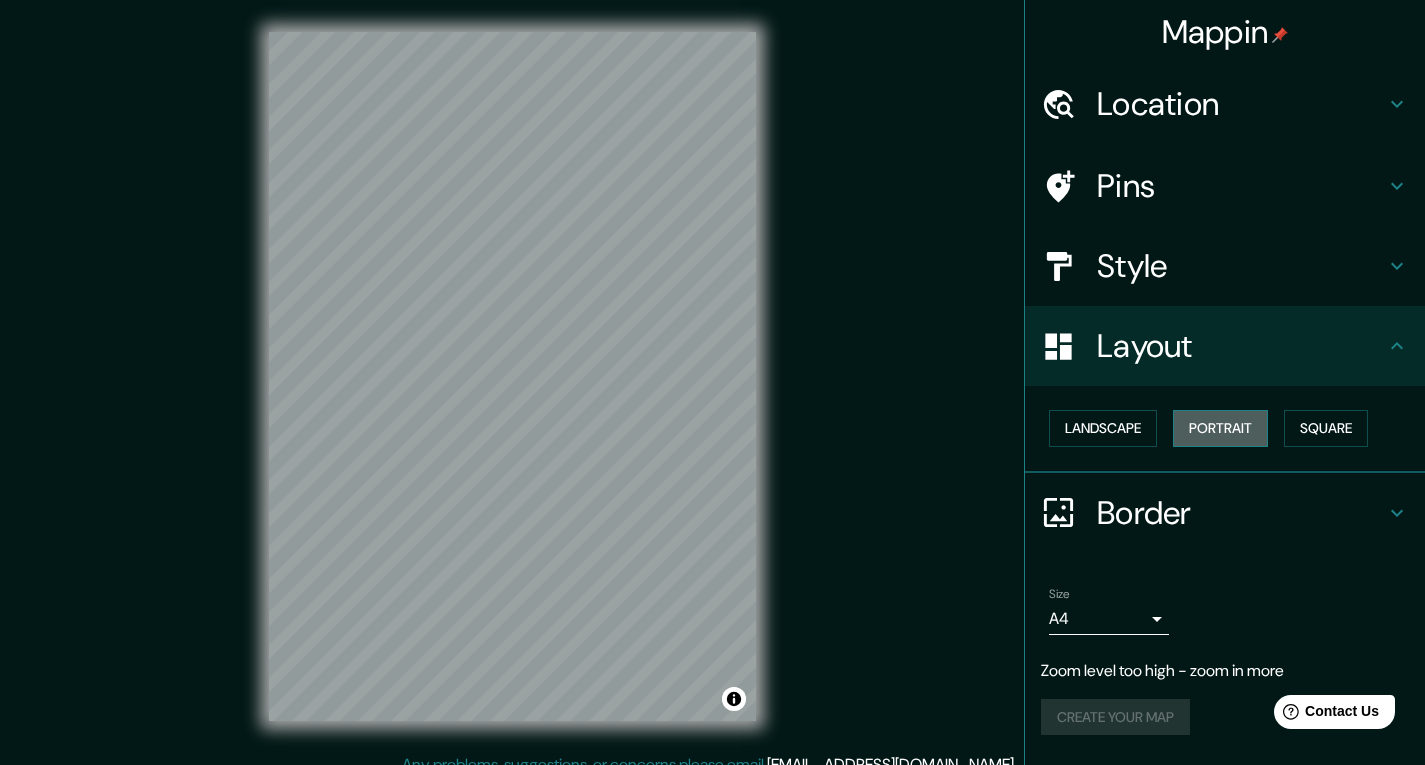 click on "Portrait" at bounding box center [1220, 428] 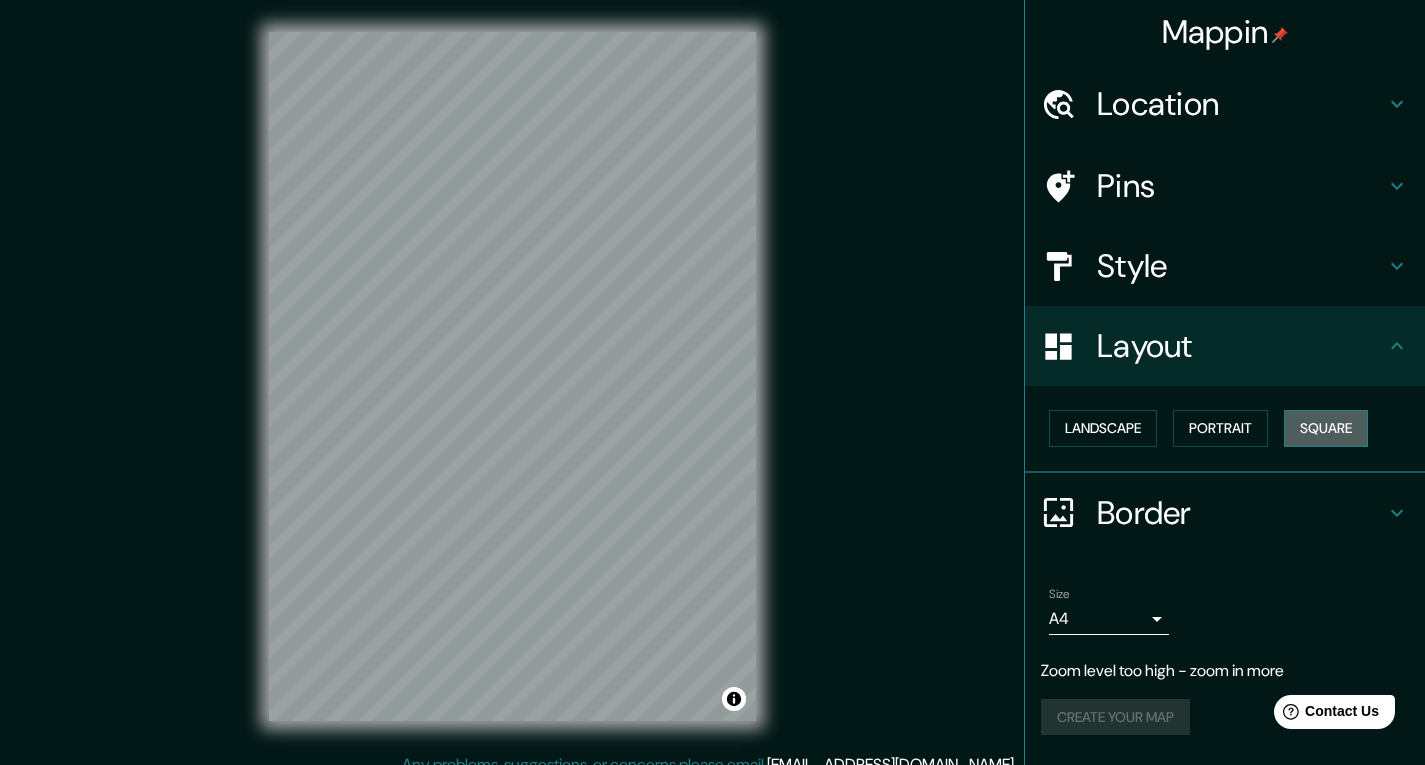 click on "Square" at bounding box center [1326, 428] 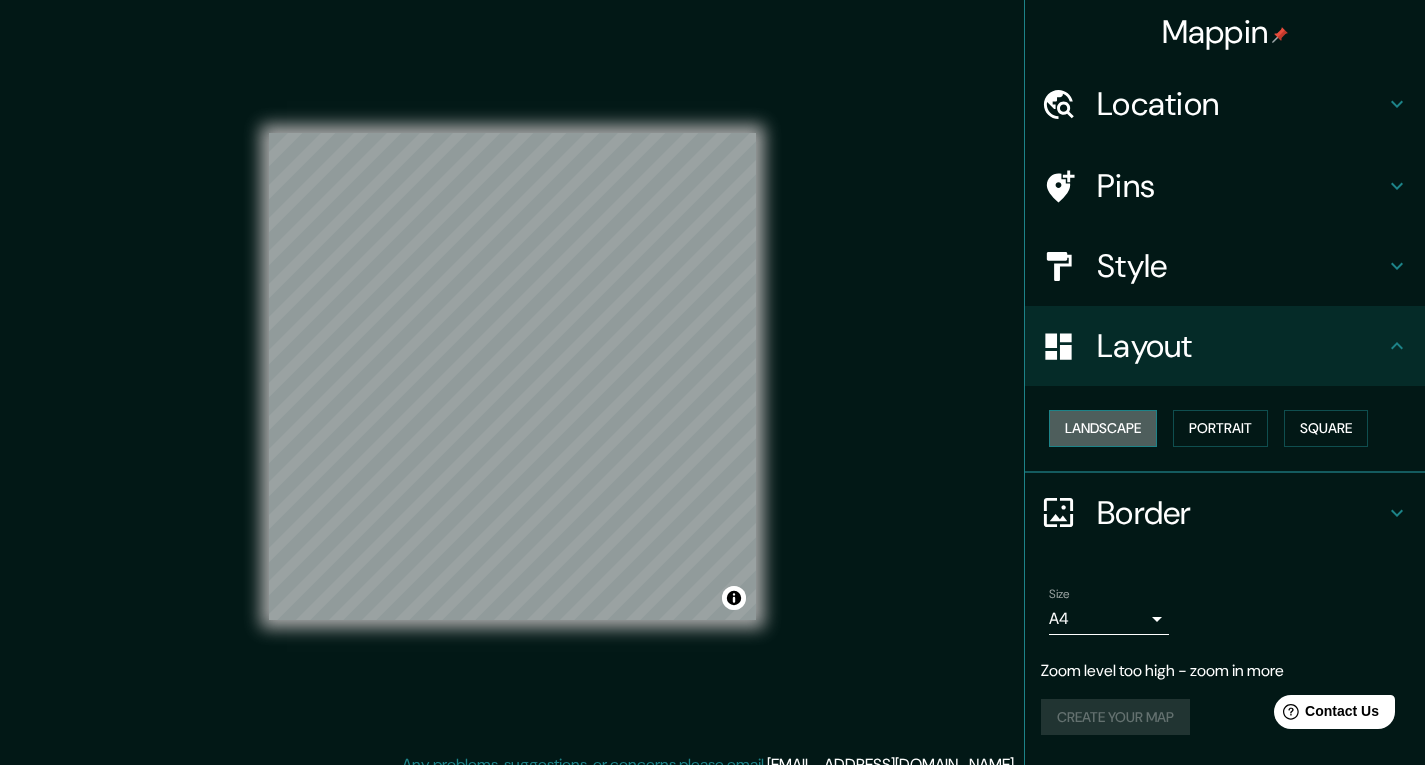 click on "Landscape" at bounding box center [1103, 428] 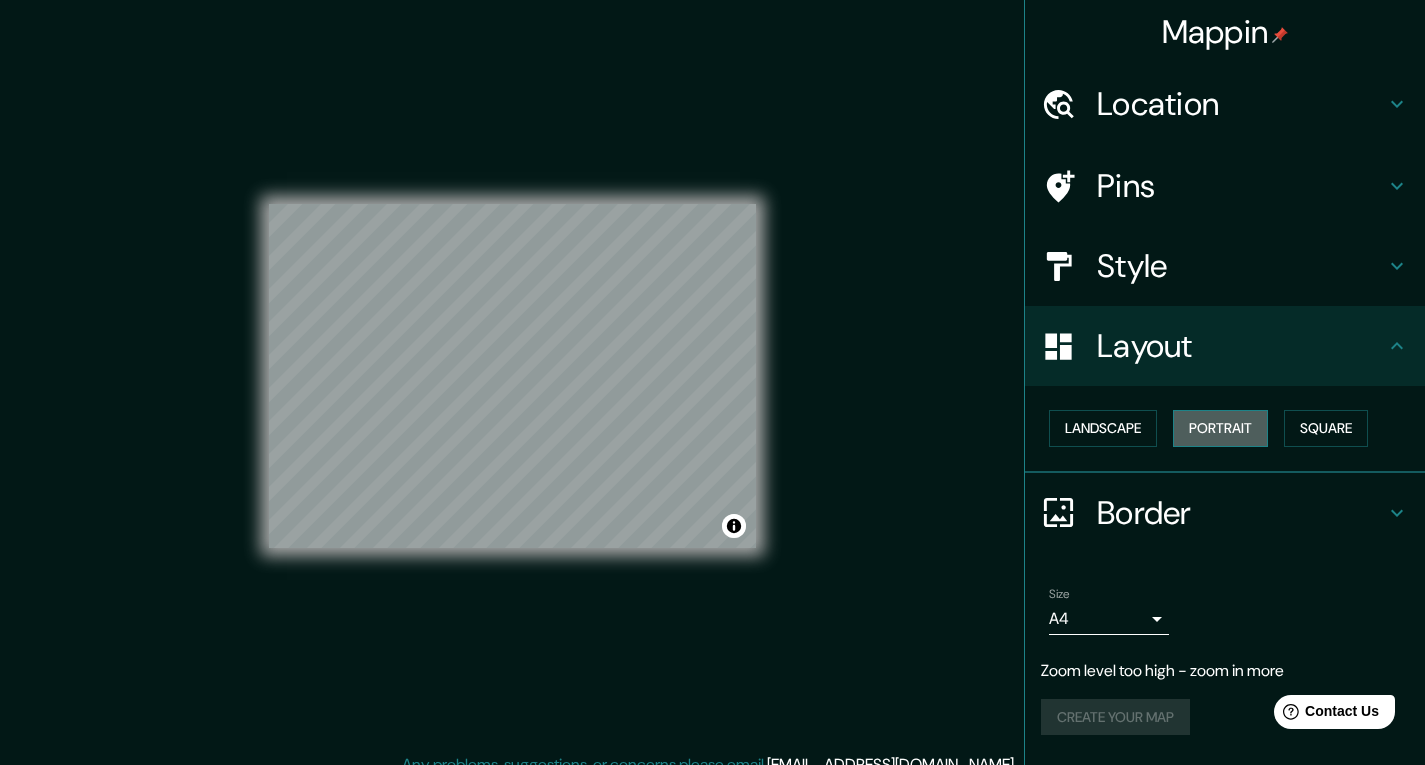 click on "Portrait" at bounding box center [1220, 428] 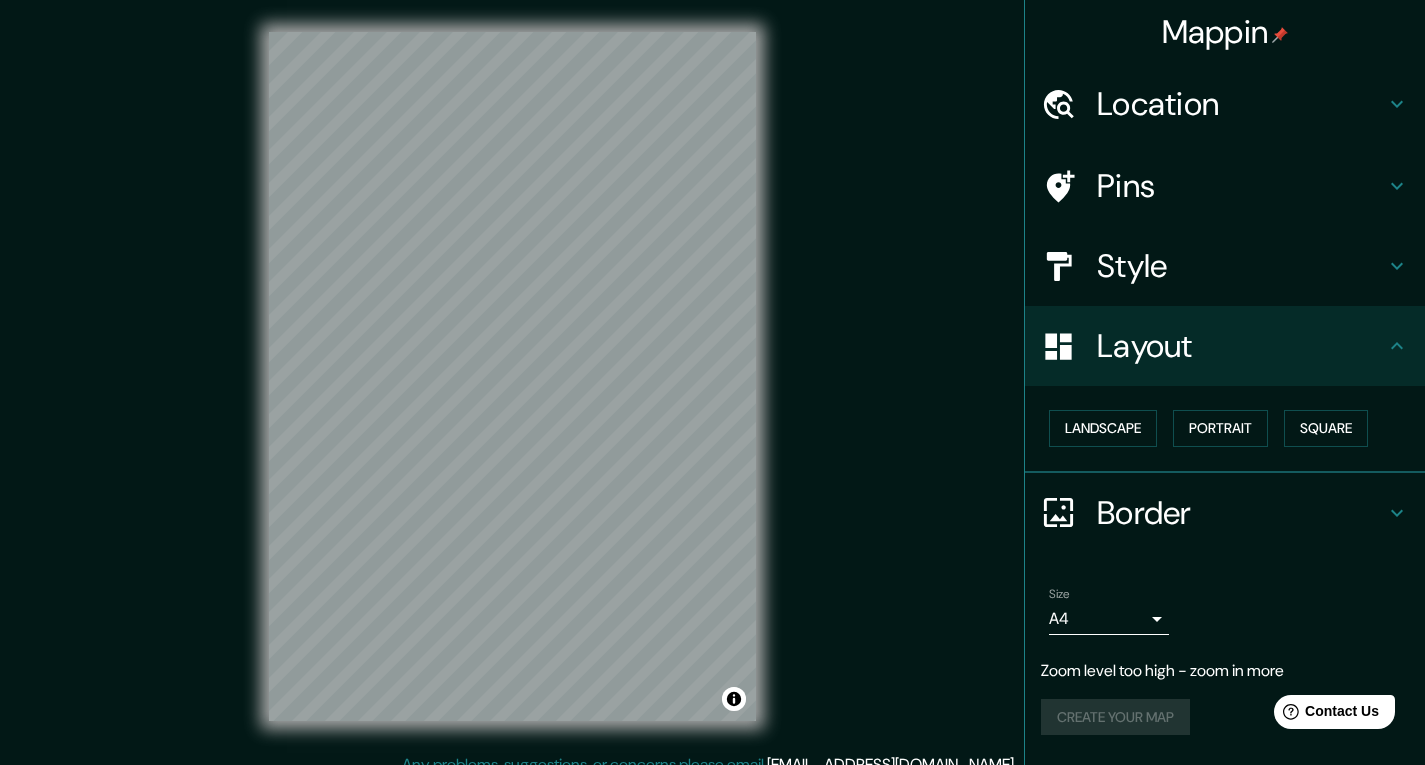 scroll, scrollTop: 19, scrollLeft: 0, axis: vertical 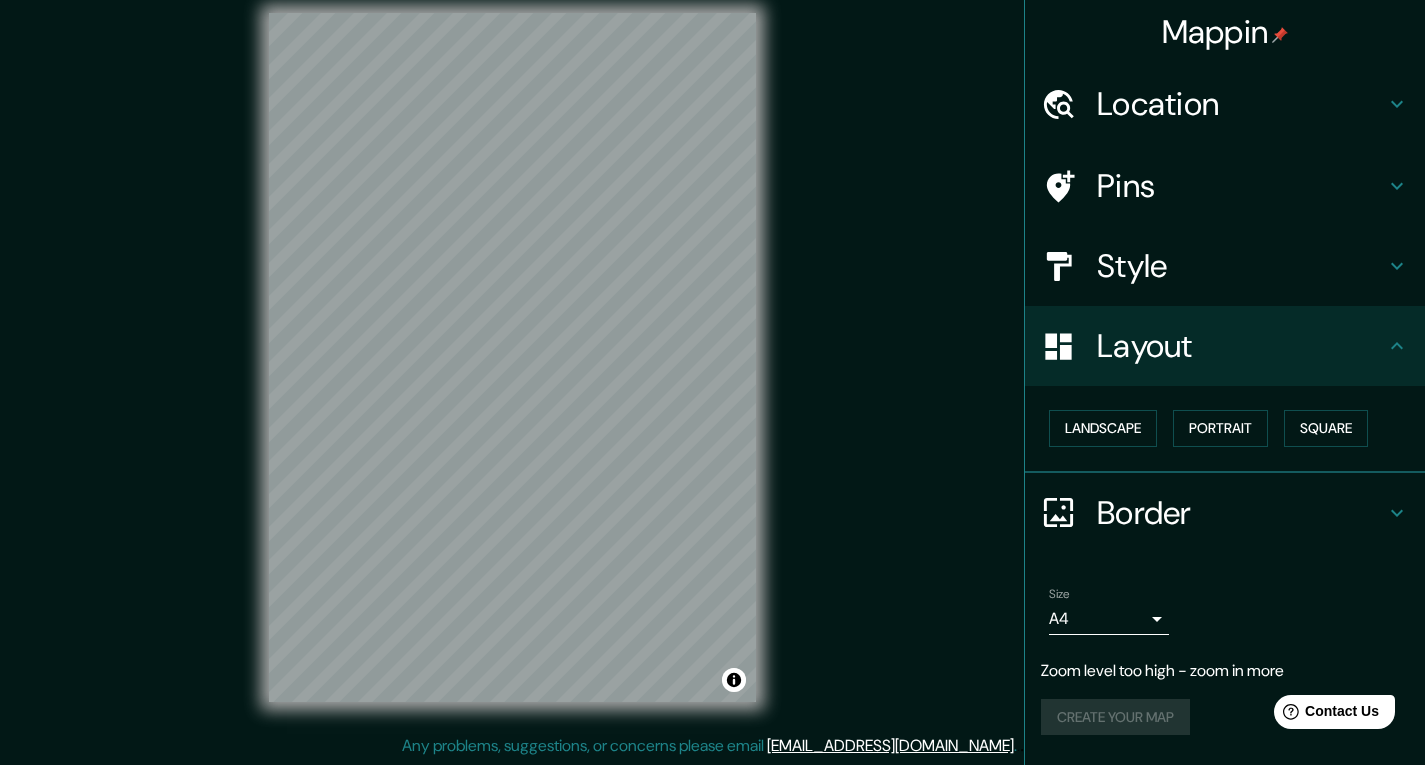click on "Mappin Location Pins Style Layout Landscape Portrait Square Border Choose a border.  Hint : you can make layers of the frame opaque to create some cool effects. None Simple Transparent Fancy Size A4 single Zoom level too high - zoom in more Create your map © Mapbox   © OpenStreetMap   Improve this map Any problems, suggestions, or concerns please email    help@mappin.pro . . ." at bounding box center [712, 373] 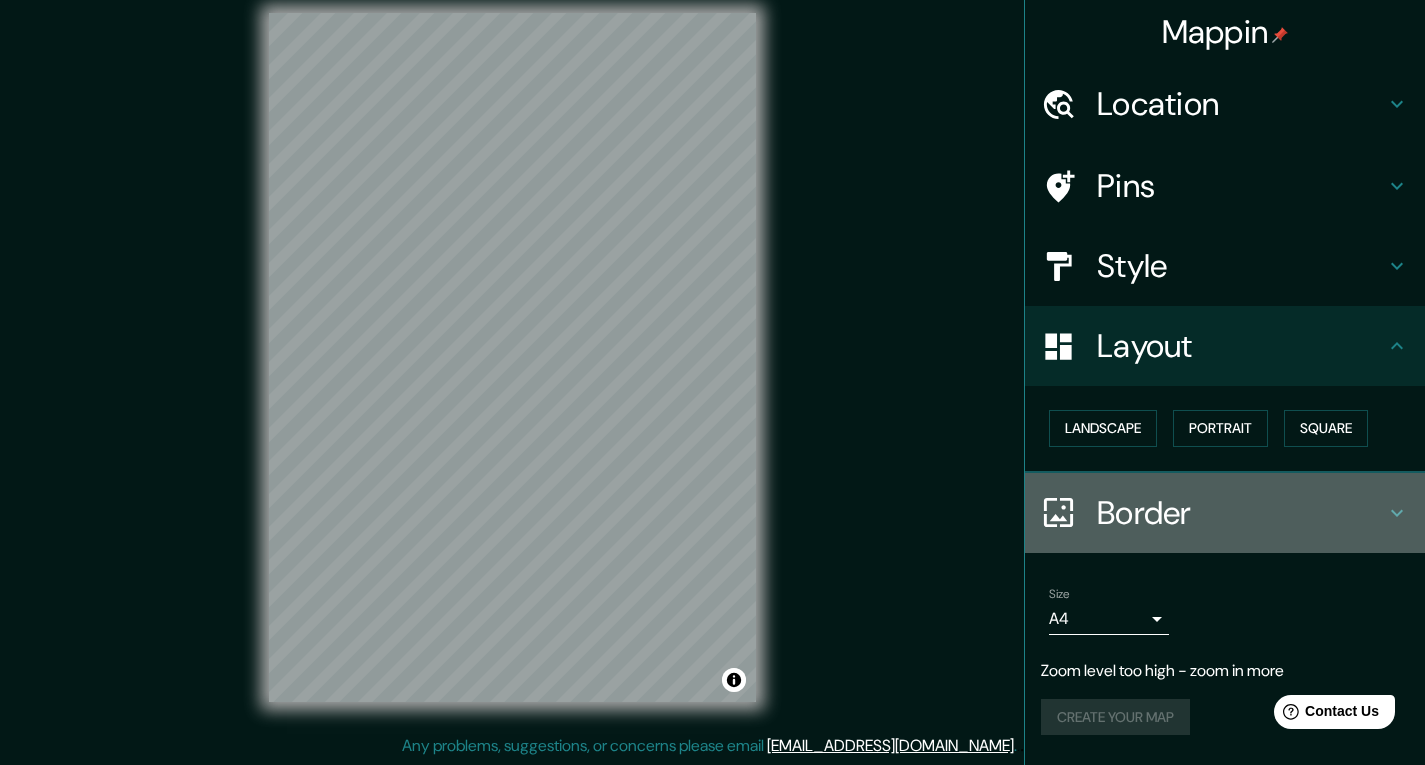 click on "Border" at bounding box center [1241, 513] 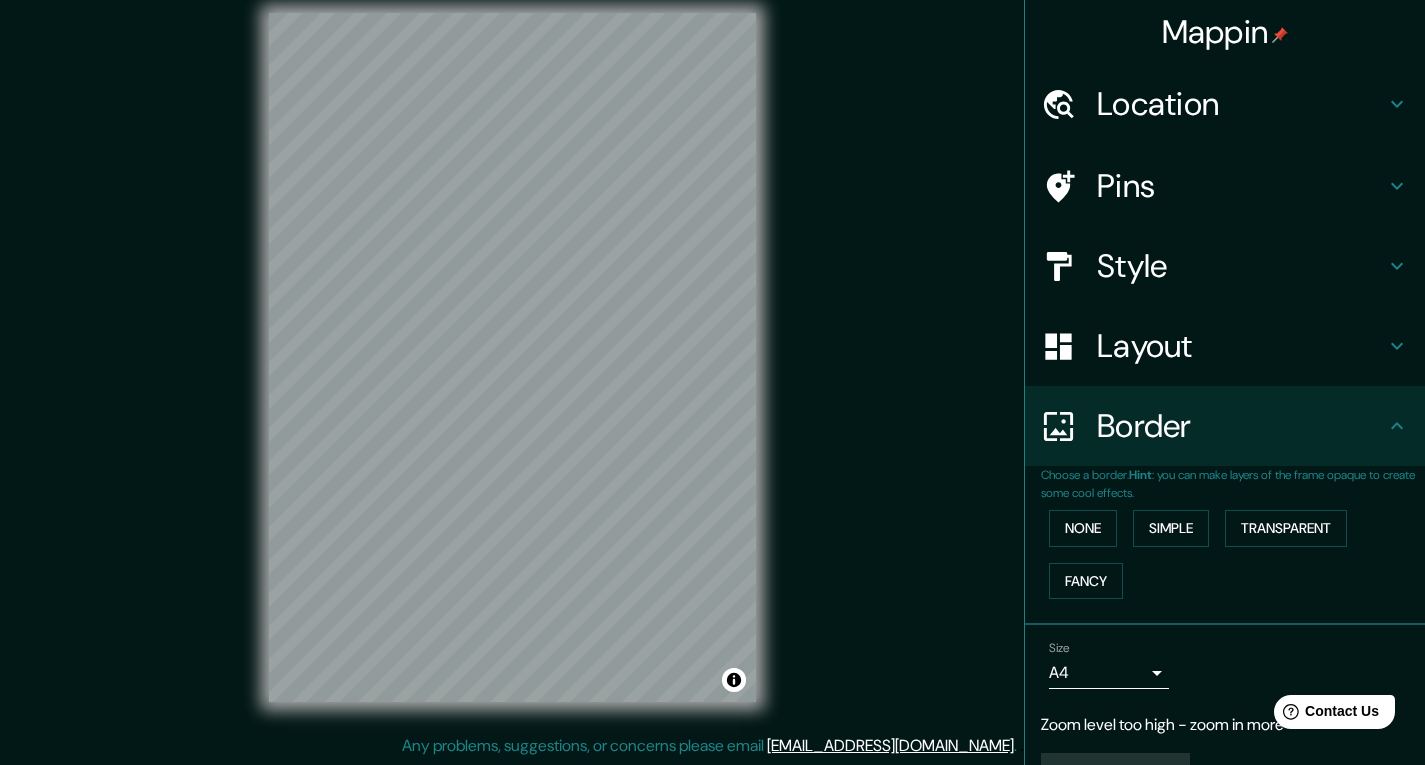 click on "Choose a border.  Hint : you can make layers of the frame opaque to create some cool effects." at bounding box center (1233, 484) 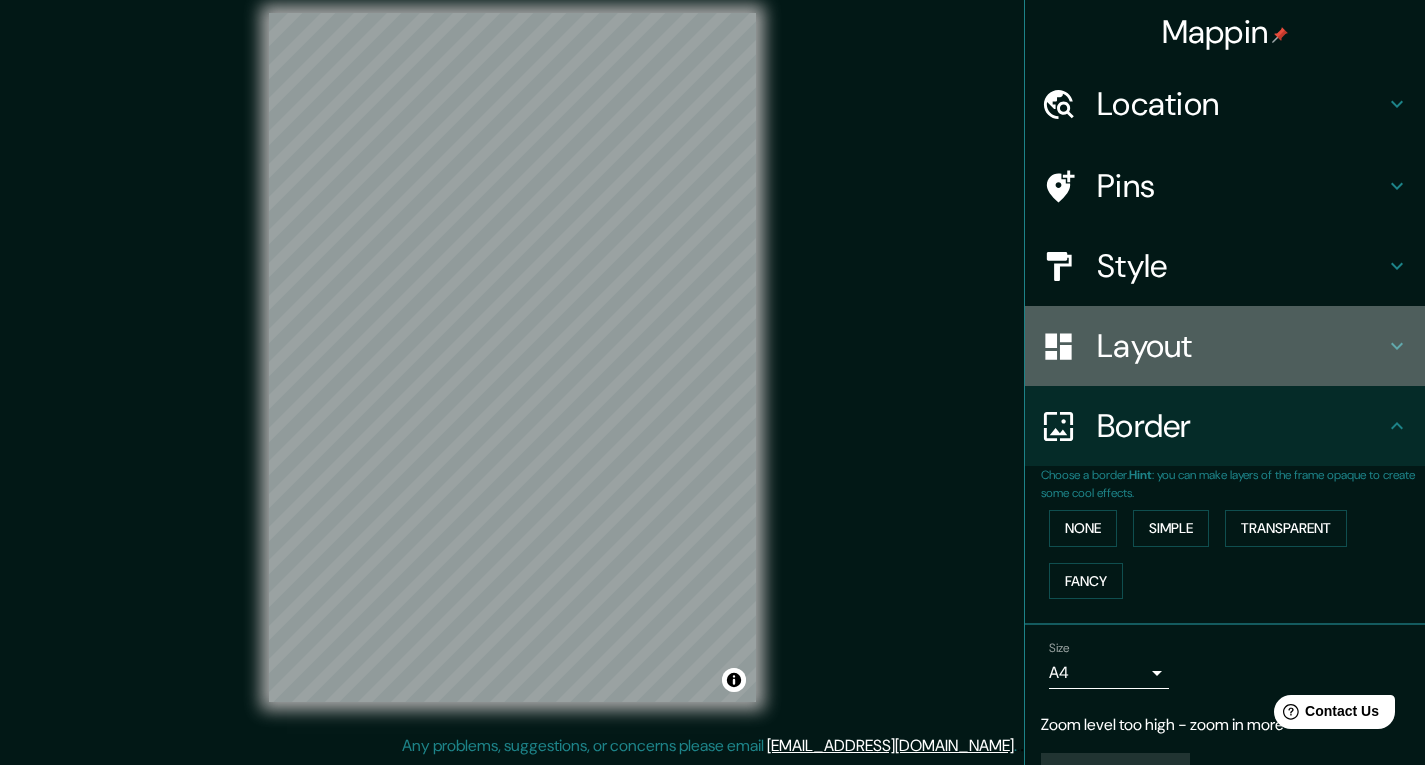 click on "Layout" at bounding box center (1241, 346) 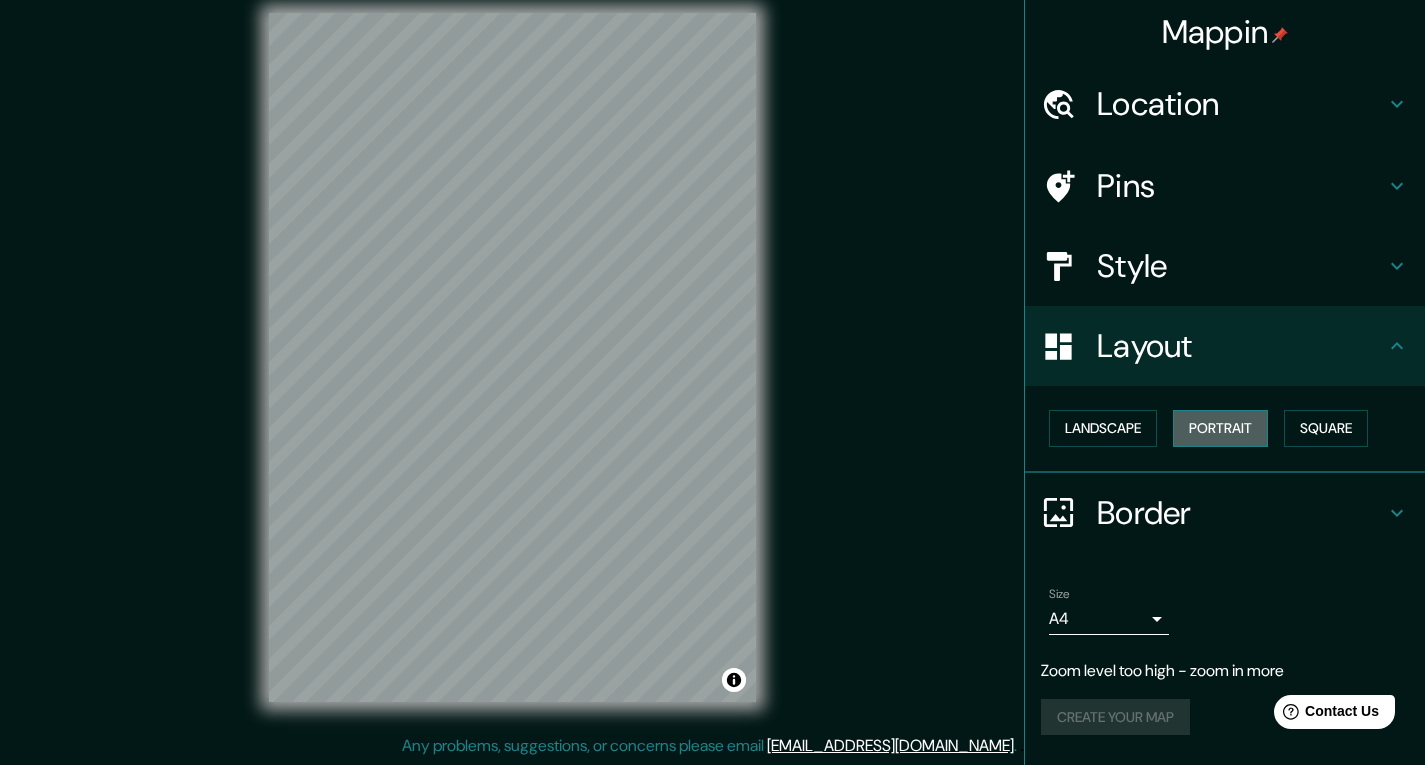 click on "Portrait" at bounding box center (1220, 428) 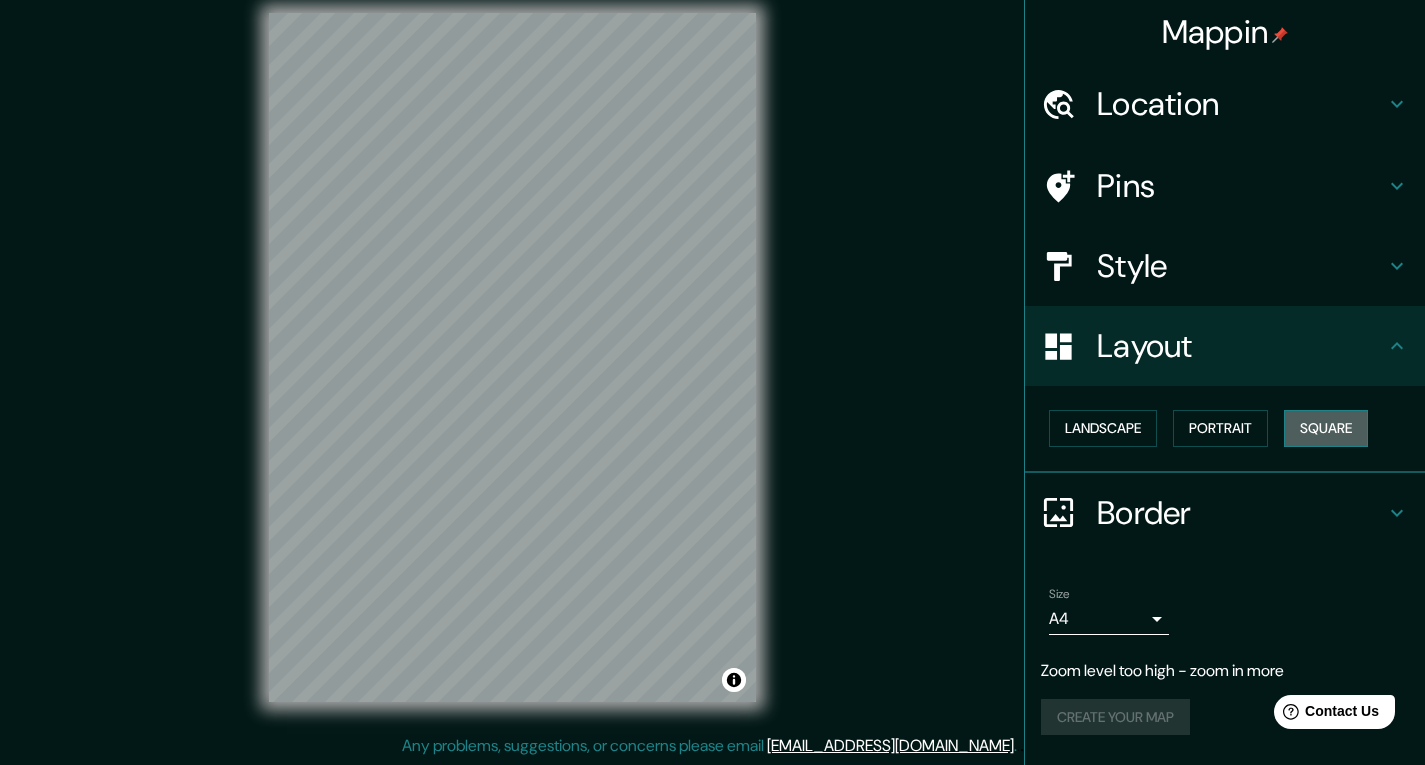 click on "Square" at bounding box center [1326, 428] 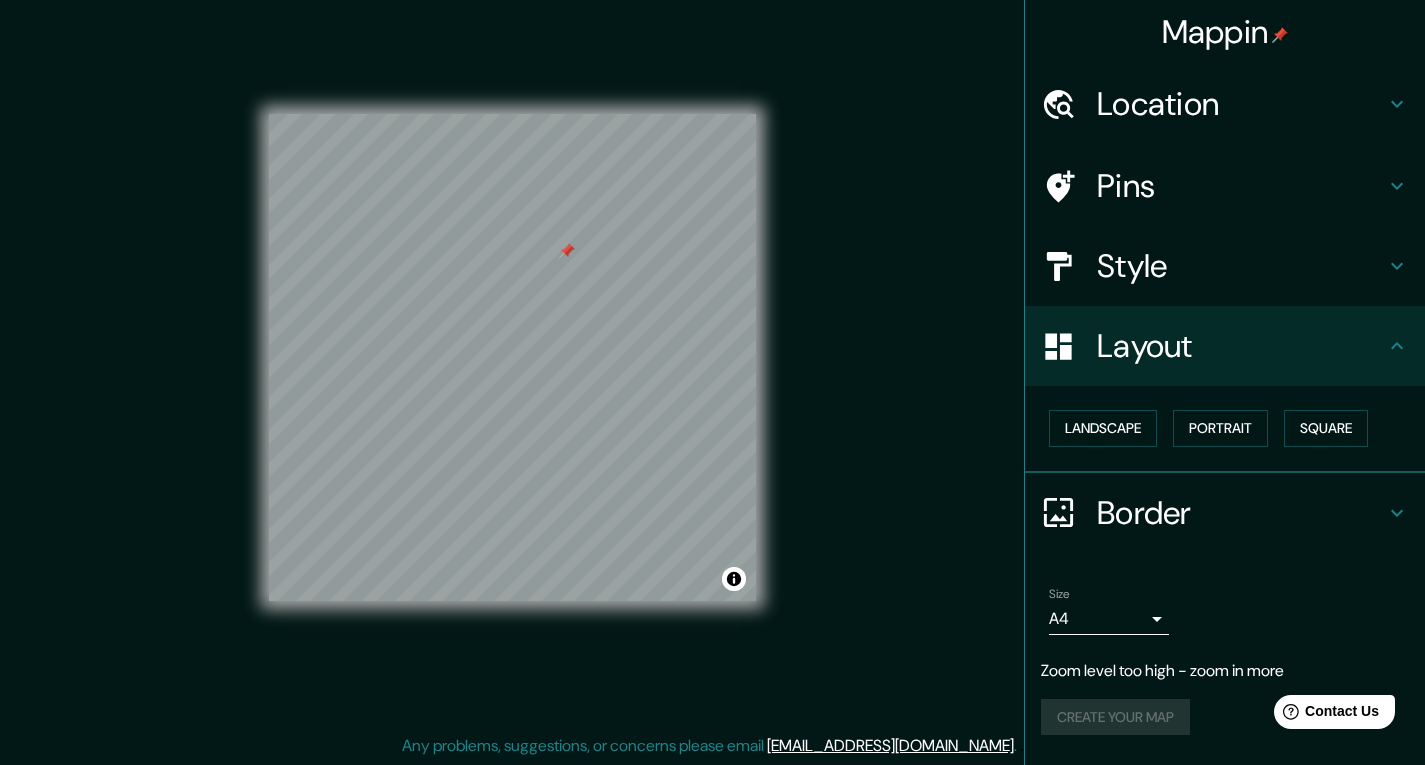 click at bounding box center (512, 114) 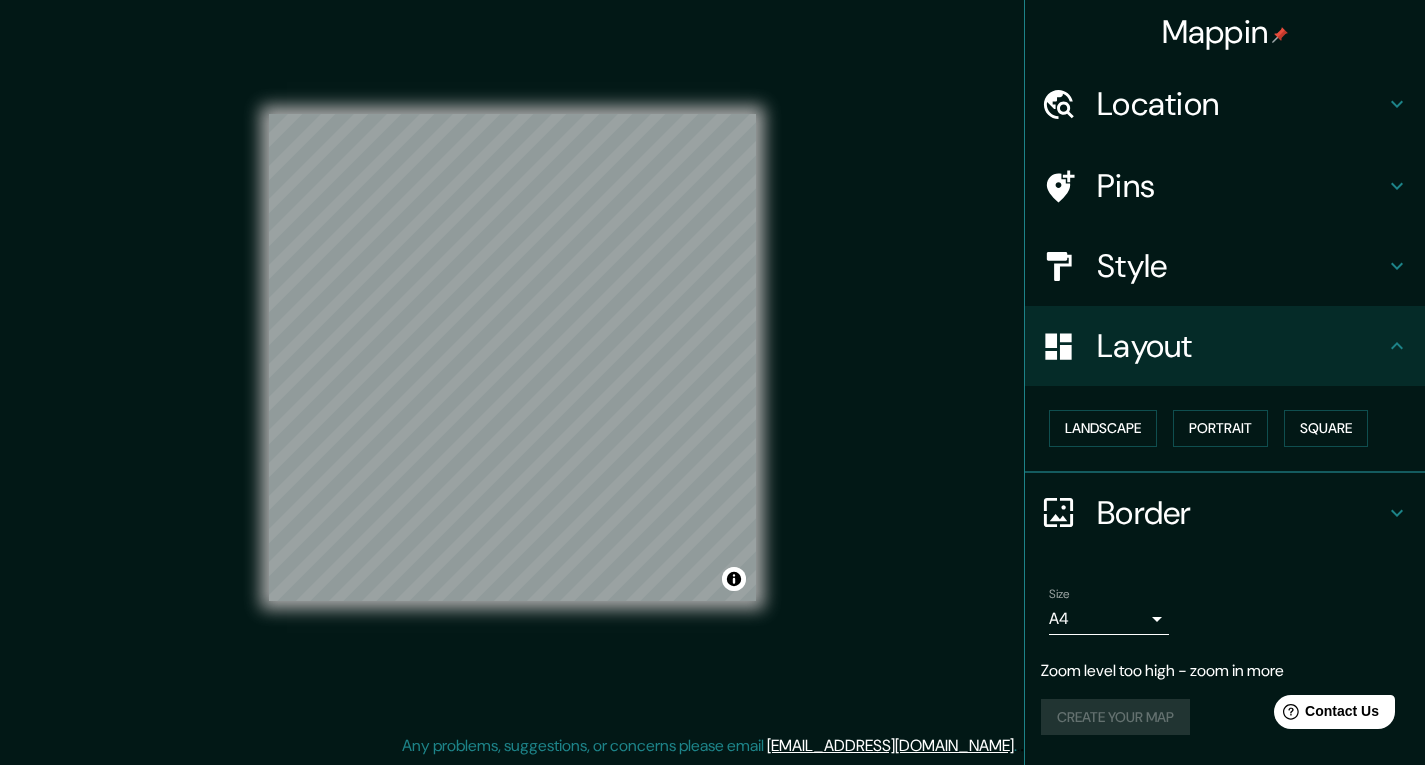 click on "Create your map" at bounding box center (1225, 717) 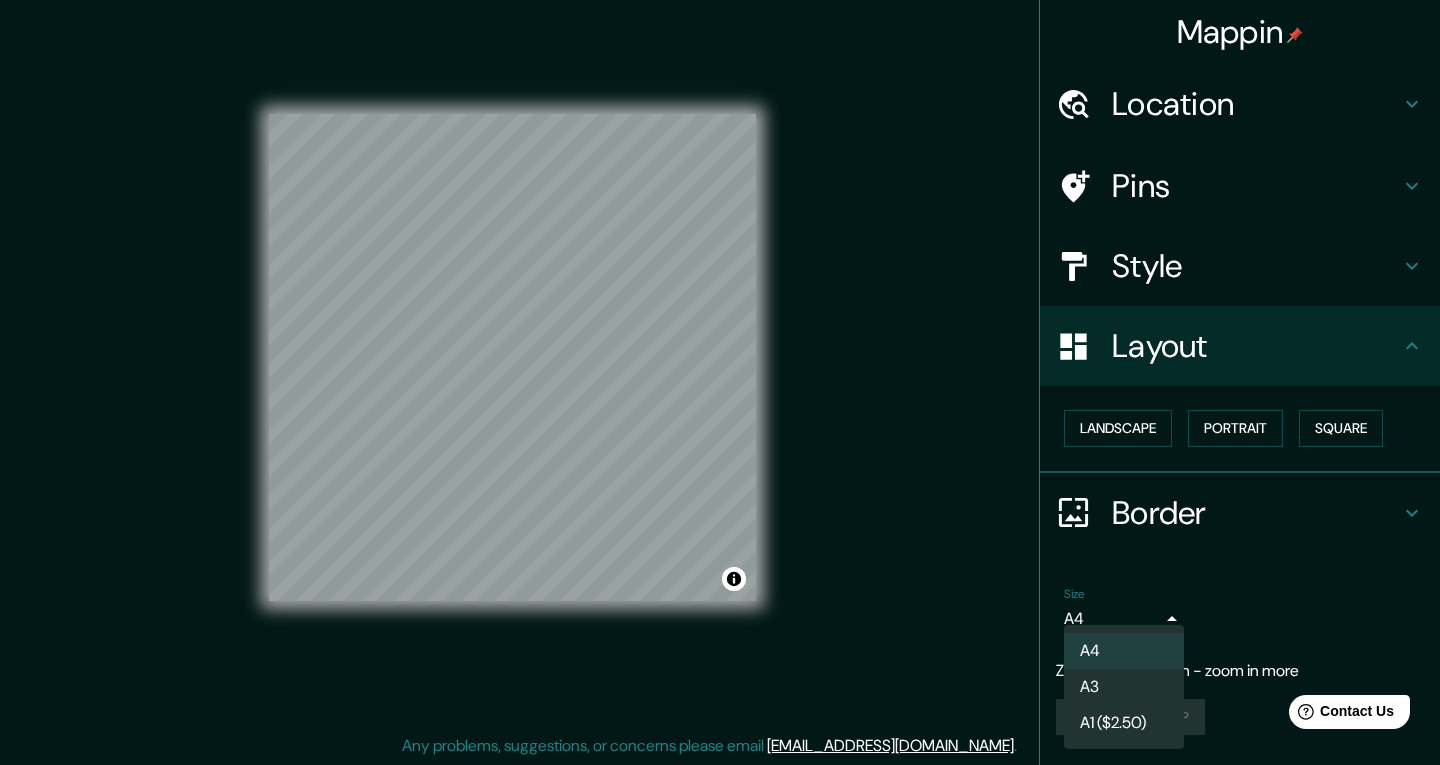 click on "Mappin Location Pins Style Layout Landscape Portrait Square Border Choose a border.  Hint : you can make layers of the frame opaque to create some cool effects. None Simple Transparent Fancy Size A4 single Zoom level too high - zoom in more Create your map © Mapbox   © OpenStreetMap   Improve this map Any problems, suggestions, or concerns please email    help@mappin.pro . . . A4 A3 A1 ($2.50)" at bounding box center (720, 363) 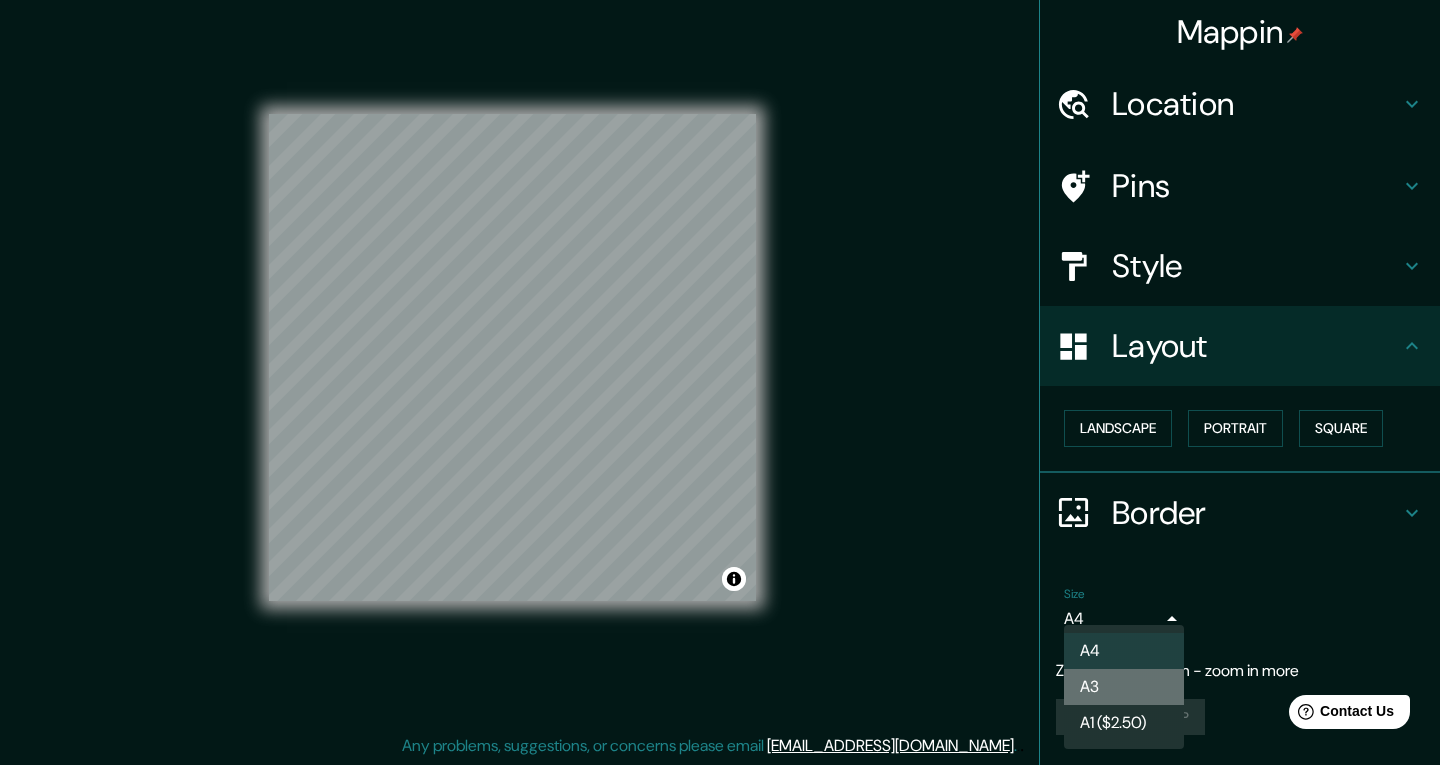 click on "A3" at bounding box center [1124, 687] 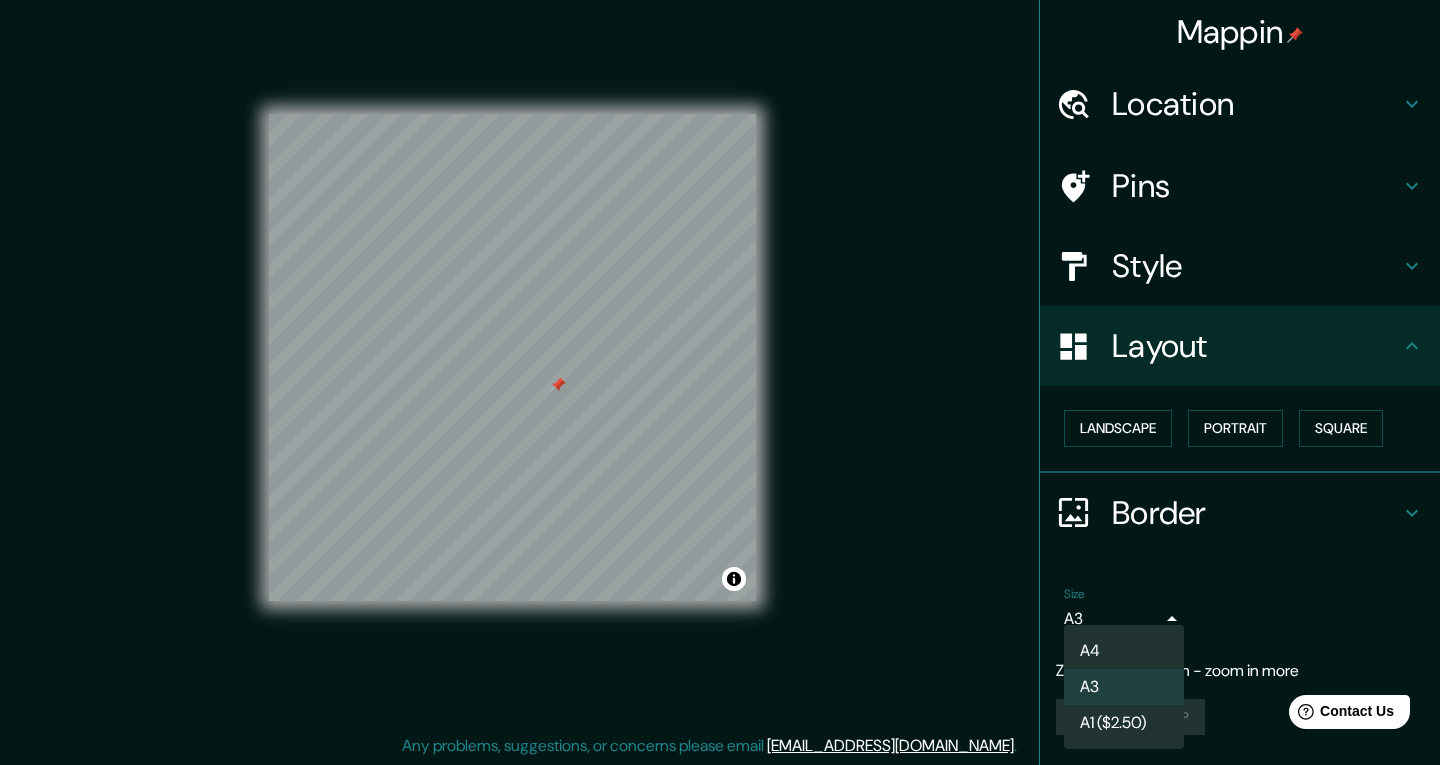 click on "Mappin Location Pins Style Layout Landscape Portrait Square Border Choose a border.  Hint : you can make layers of the frame opaque to create some cool effects. None Simple Transparent Fancy Size A3 a4 Zoom level too high - zoom in more Create your map © Mapbox   © OpenStreetMap   Improve this map Any problems, suggestions, or concerns please email    help@mappin.pro . . . A4 A3 A1 ($2.50)" at bounding box center [720, 363] 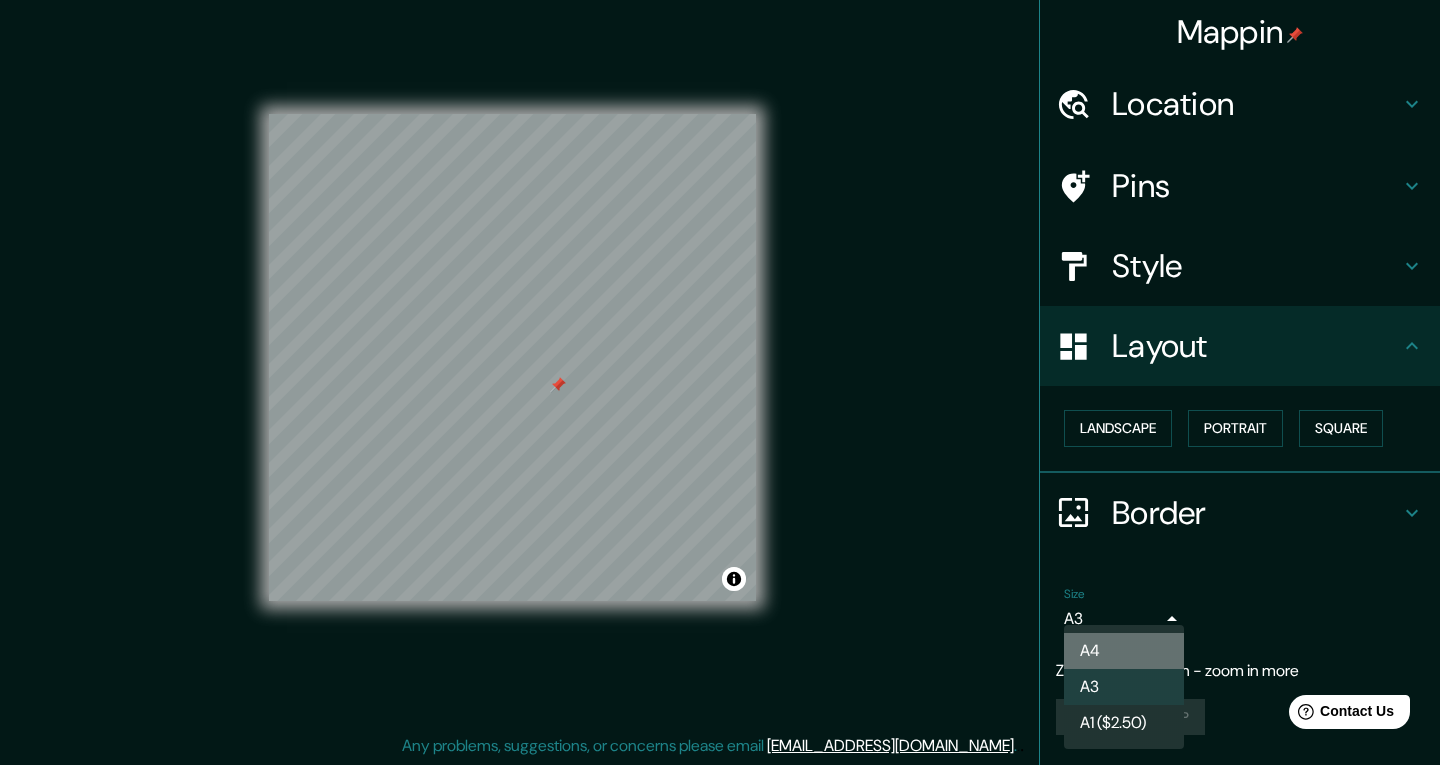 click on "A4" at bounding box center (1124, 651) 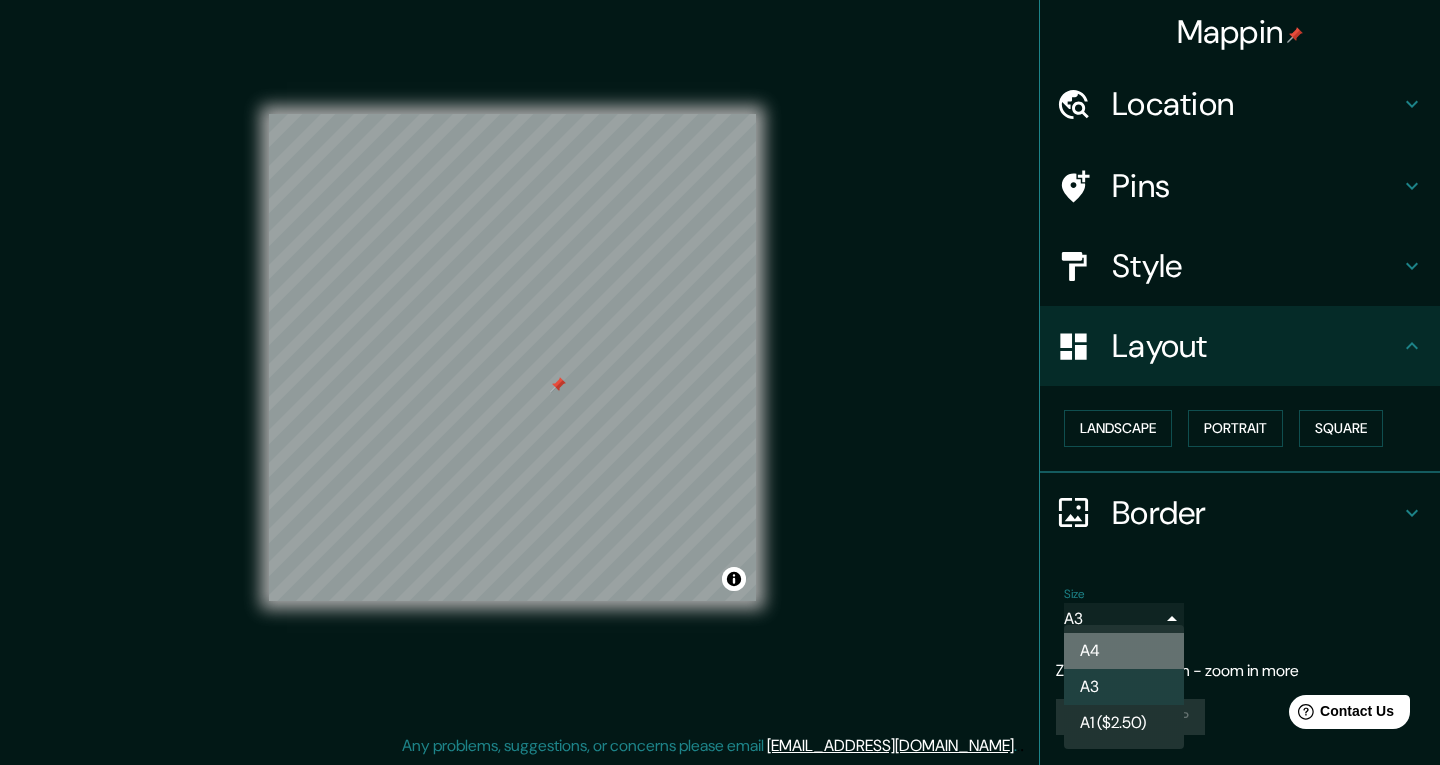 type on "single" 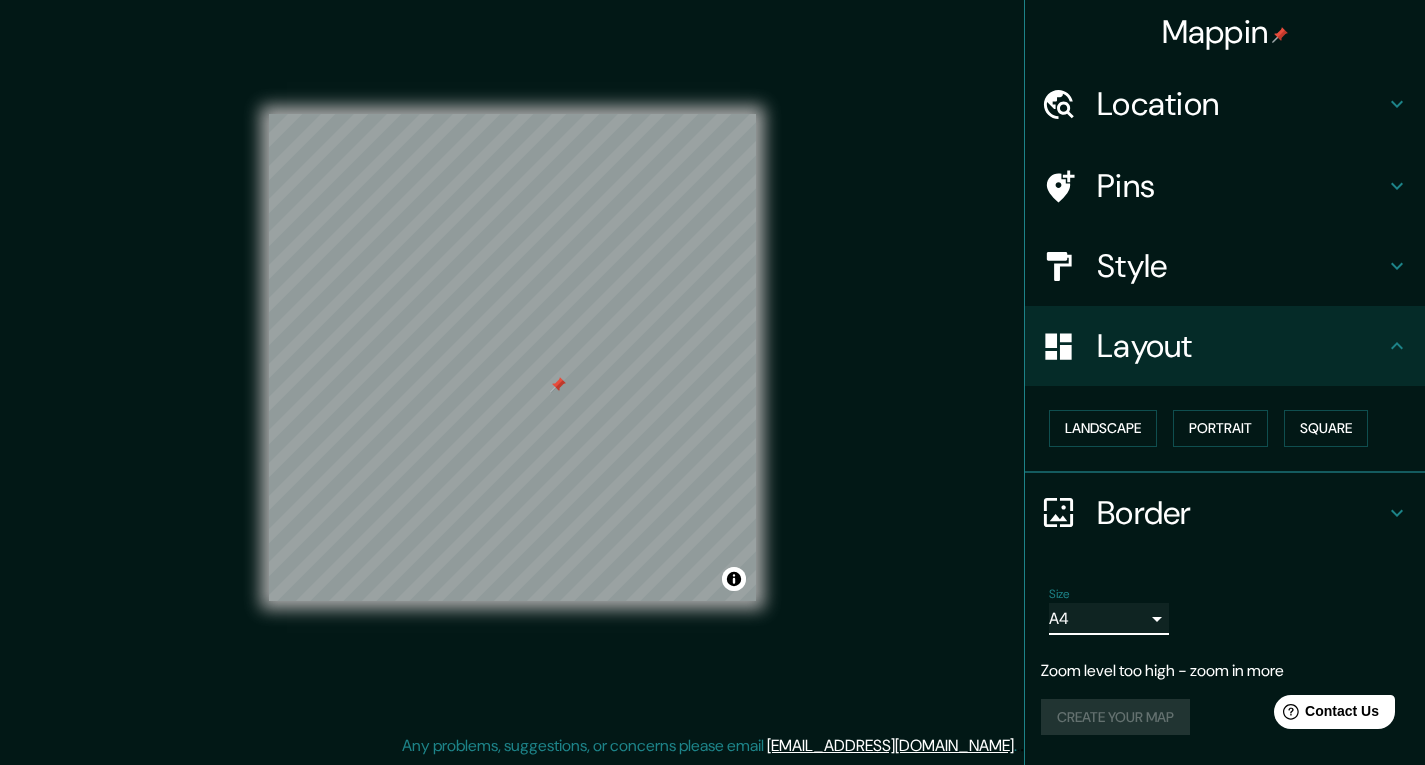 click at bounding box center [558, 385] 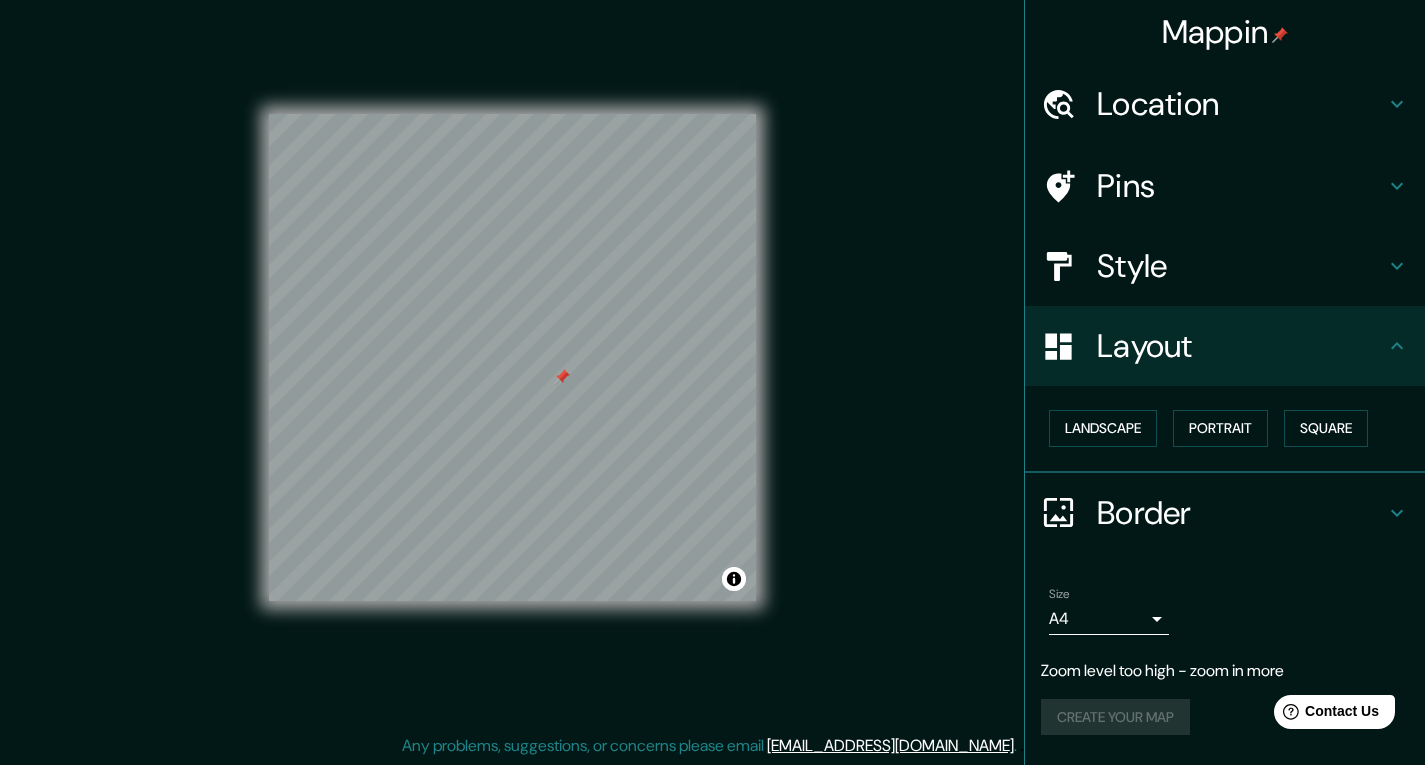 click on "Create your map" at bounding box center (1225, 717) 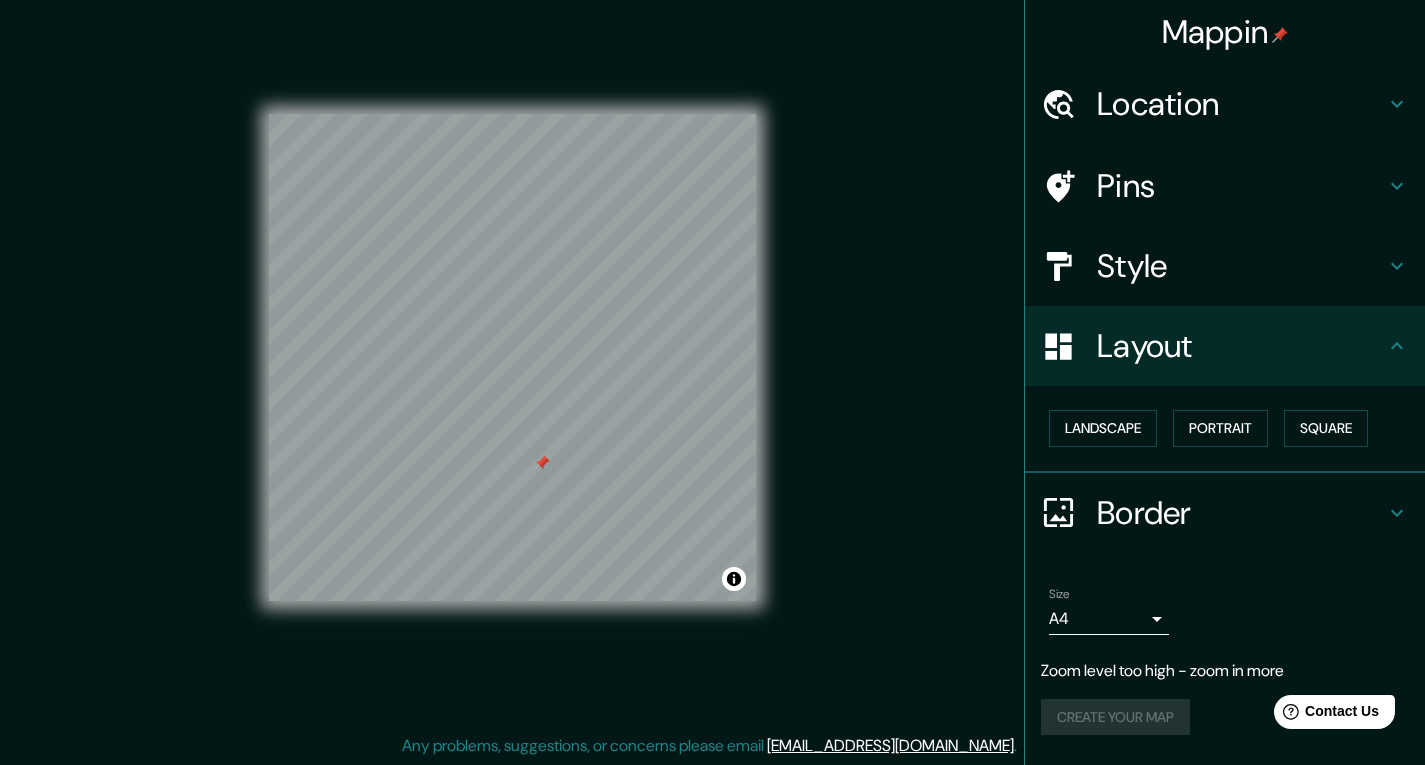 click at bounding box center [542, 463] 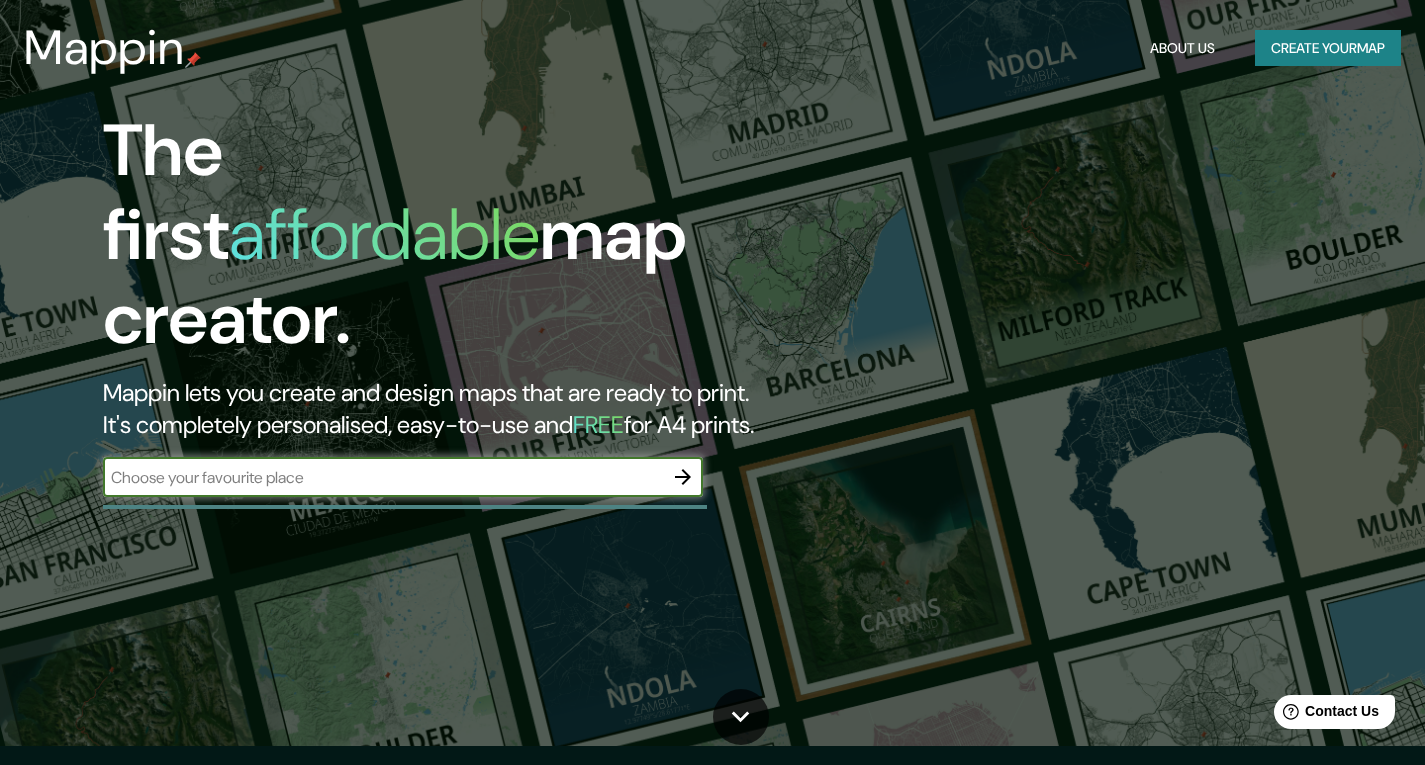 scroll, scrollTop: 0, scrollLeft: 0, axis: both 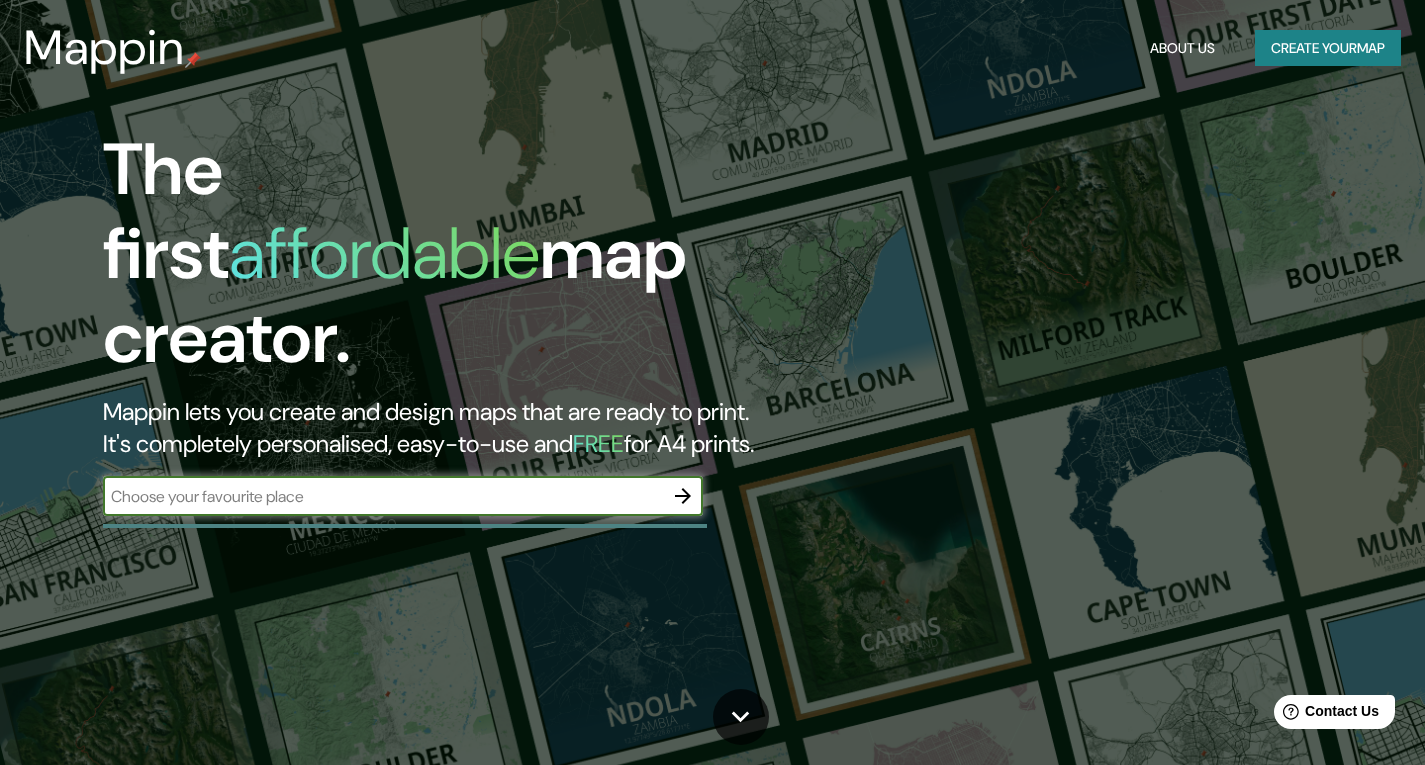 click at bounding box center [383, 496] 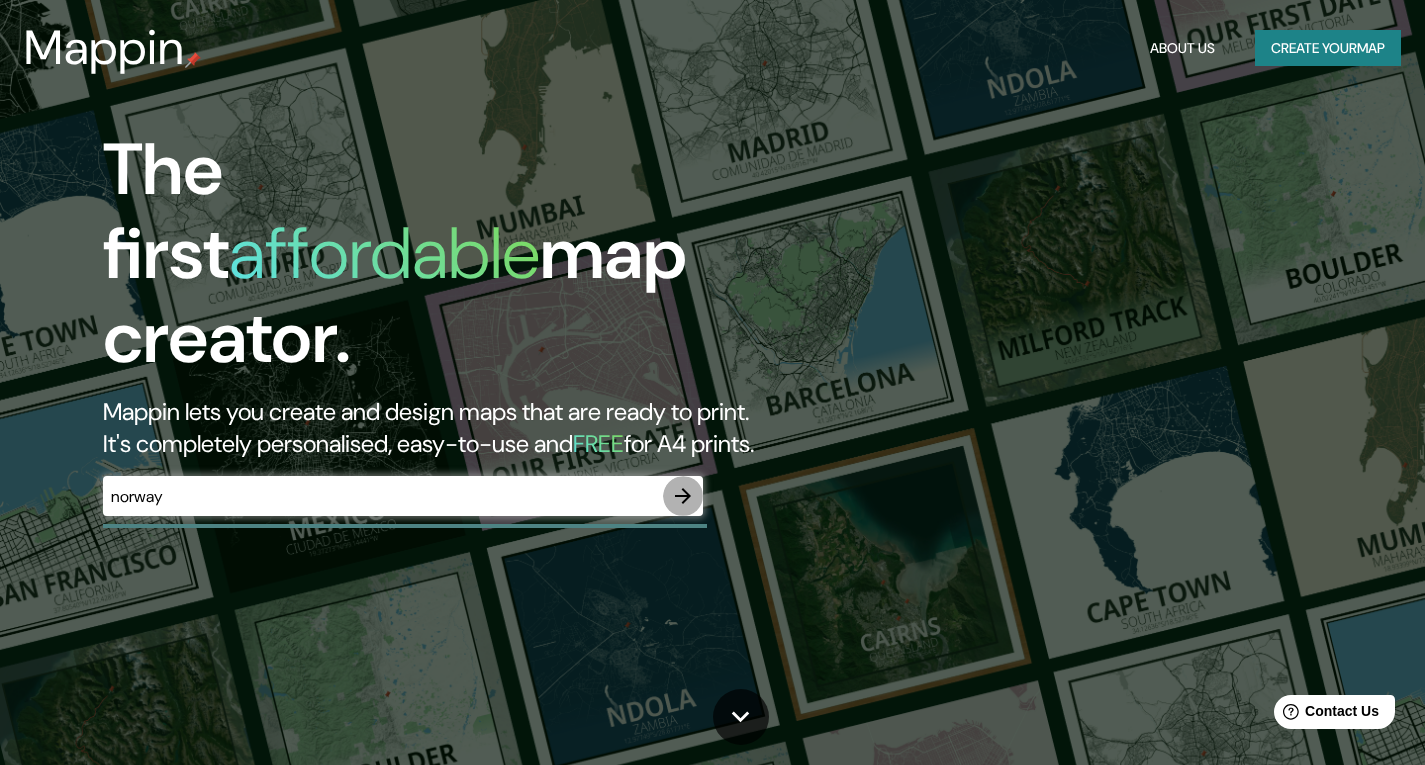 click at bounding box center [683, 496] 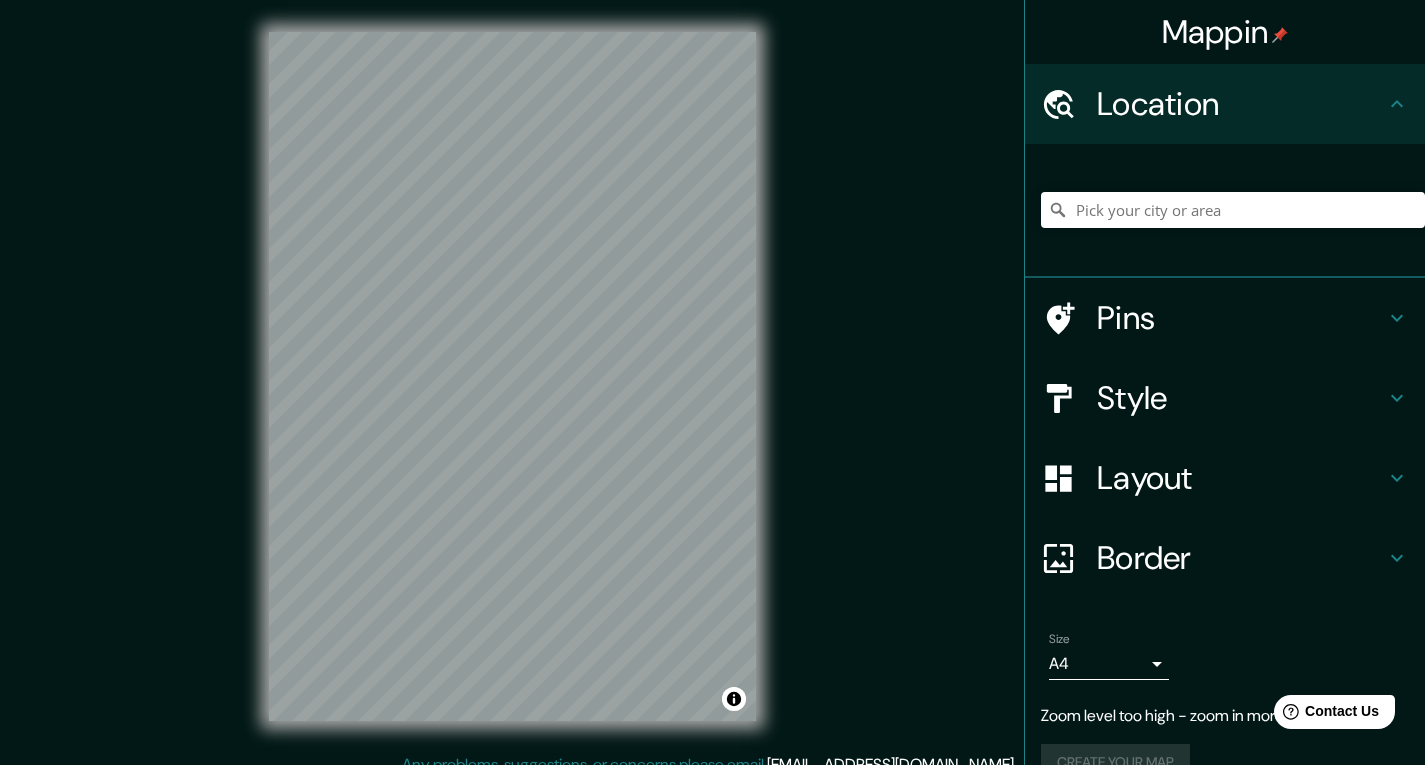 click on "Mappin Location Pins Style Layout Border Choose a border.  Hint : you can make layers of the frame opaque to create some cool effects. None Simple Transparent Fancy Size A4 single Zoom level too high - zoom in more Create your map © Mapbox   © OpenStreetMap   Improve this map Any problems, suggestions, or concerns please email    [EMAIL_ADDRESS][DOMAIN_NAME] . . ." at bounding box center [712, 382] 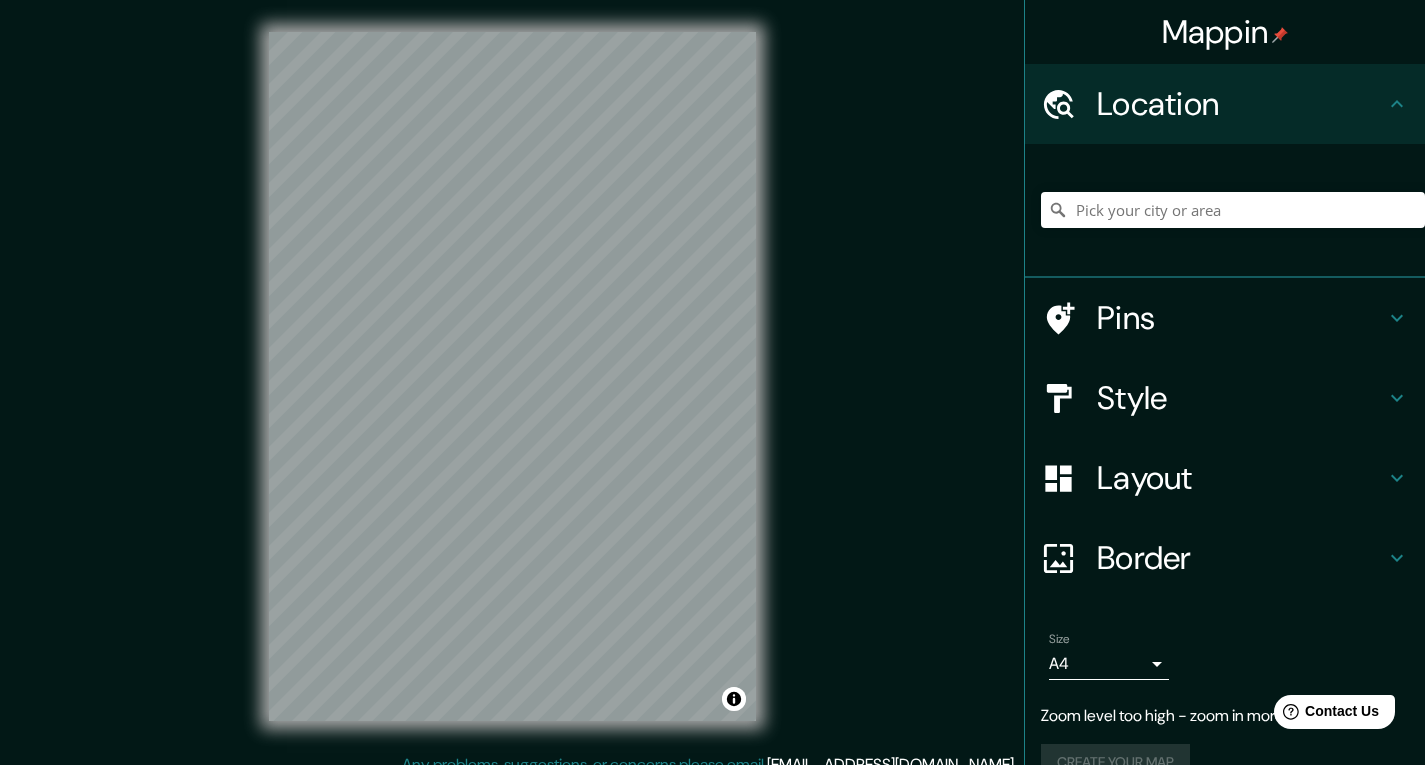 click on "Mappin Location Pins Style Layout Border Choose a border.  Hint : you can make layers of the frame opaque to create some cool effects. None Simple Transparent Fancy Size A4 single Zoom level too high - zoom in more Create your map © Mapbox   © OpenStreetMap   Improve this map Any problems, suggestions, or concerns please email    [EMAIL_ADDRESS][DOMAIN_NAME] . . ." at bounding box center [712, 392] 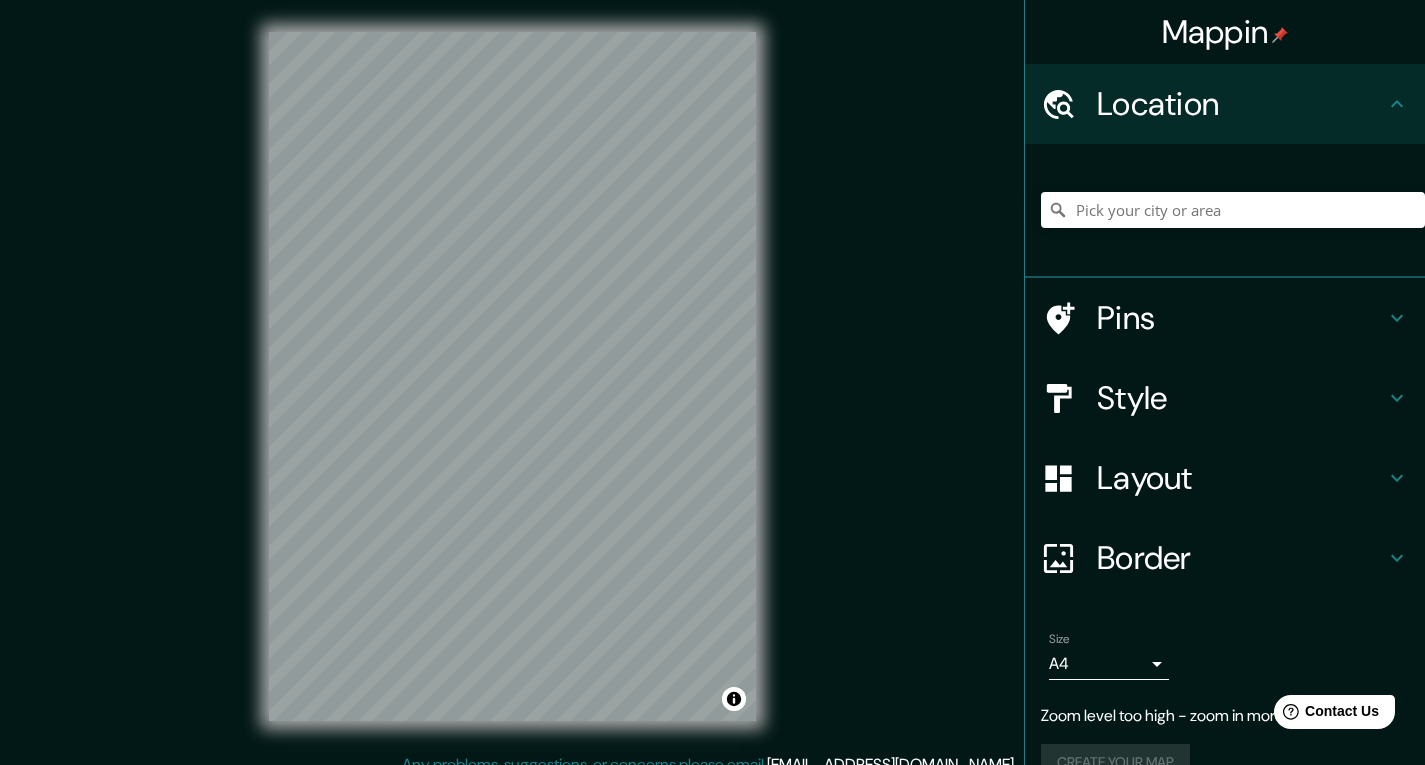 click on "Create your map" at bounding box center (1225, 762) 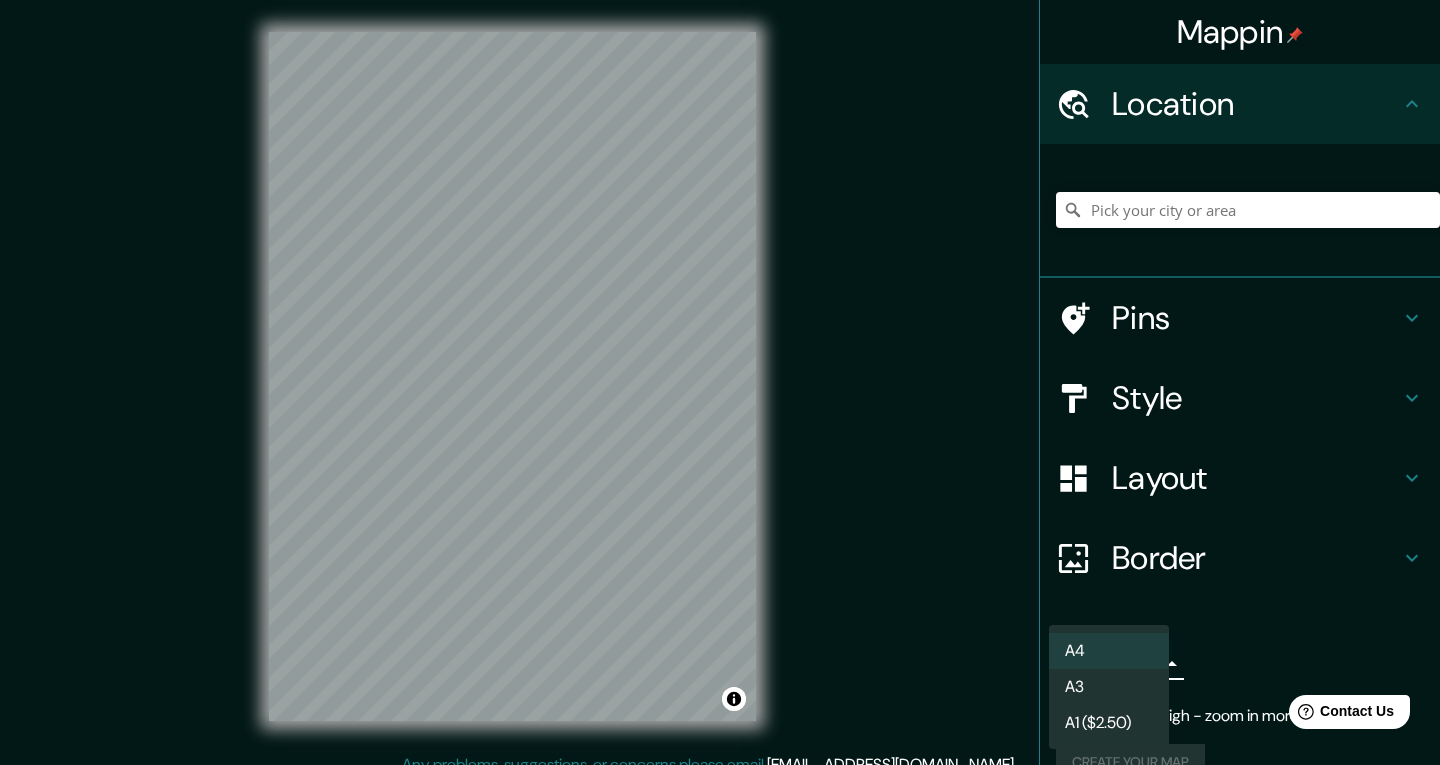 click on "Mappin Location Pins Style Layout Border Choose a border.  Hint : you can make layers of the frame opaque to create some cool effects. None Simple Transparent Fancy Size A4 single Zoom level too high - zoom in more Create your map © Mapbox   © OpenStreetMap   Improve this map Any problems, suggestions, or concerns please email    [EMAIL_ADDRESS][DOMAIN_NAME] . . . A4 A3 A1 ($2.50)" at bounding box center (720, 382) 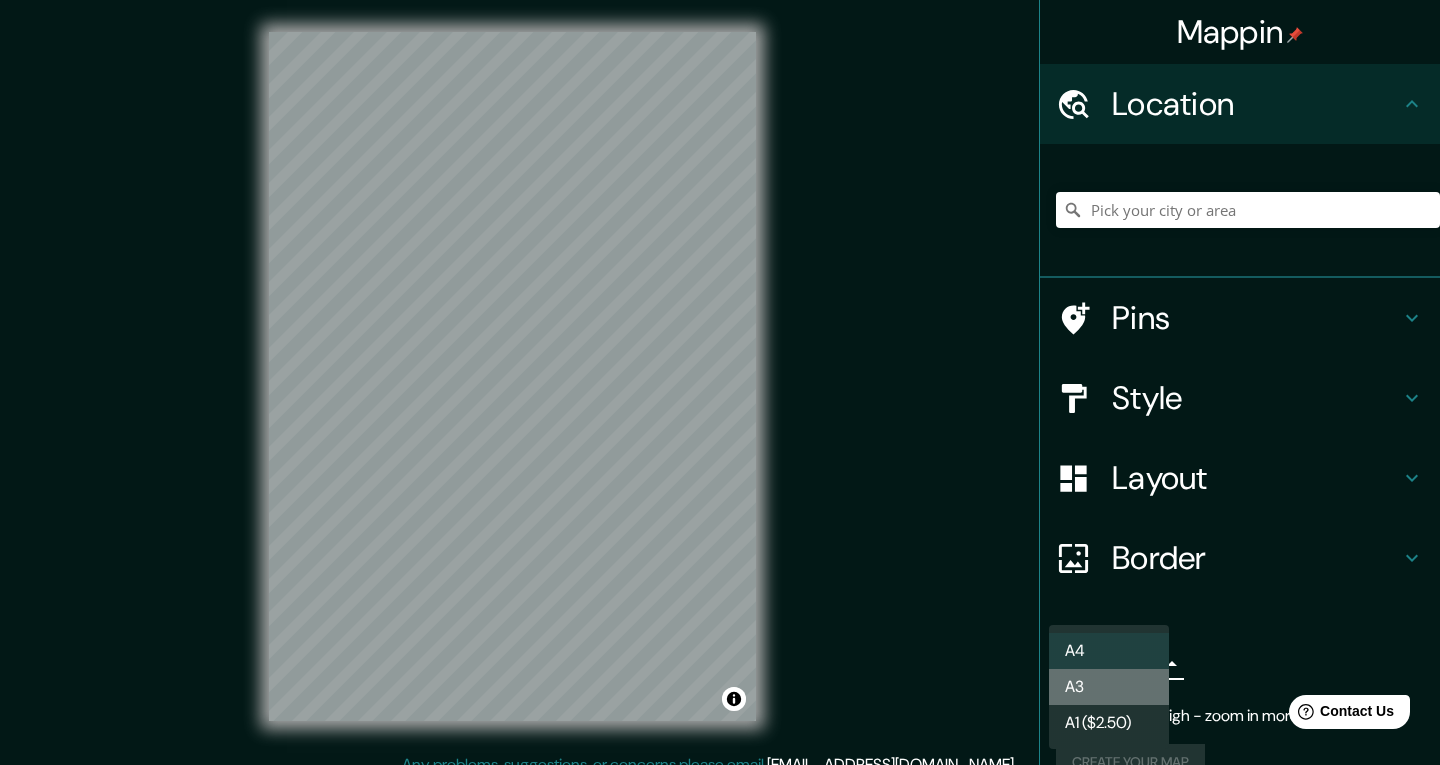 click on "A3" at bounding box center [1109, 687] 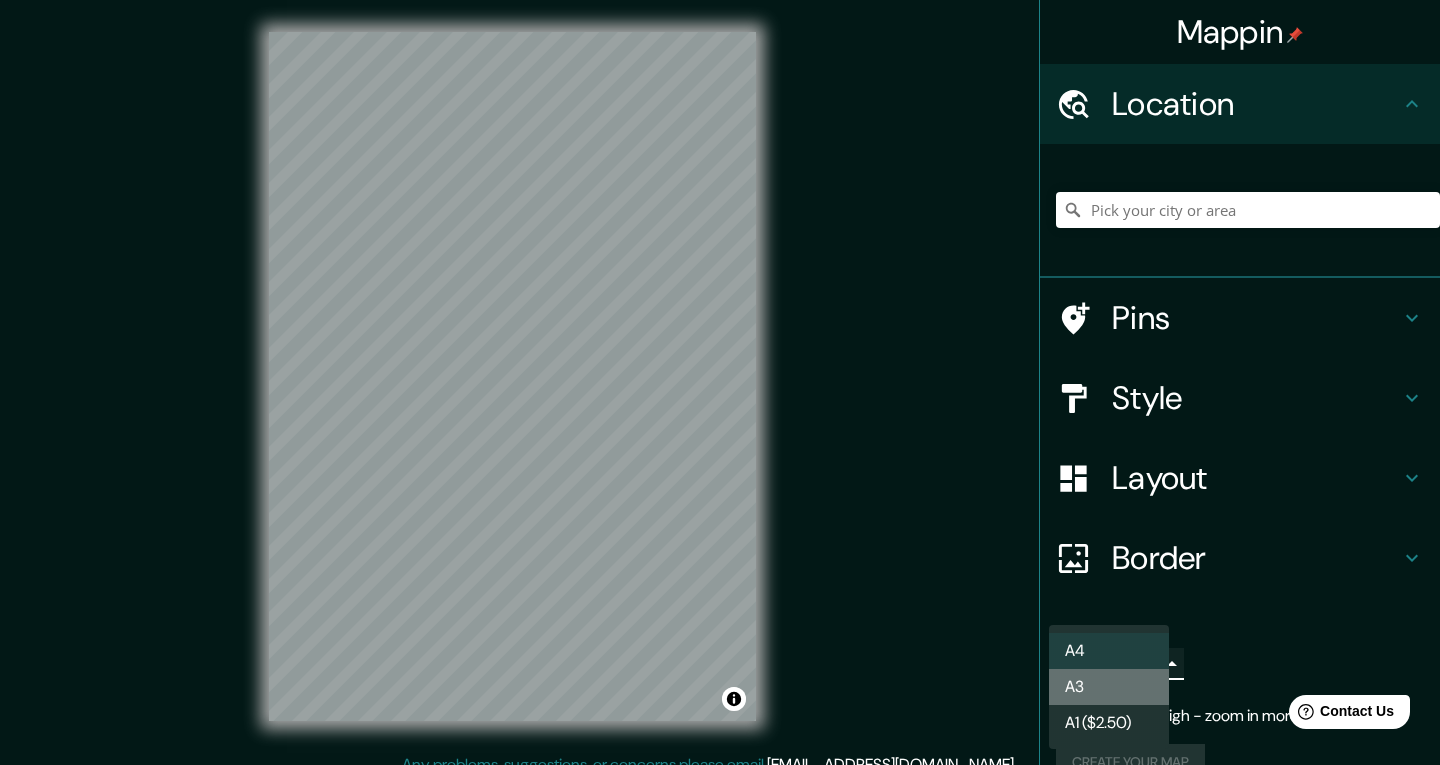 type on "a4" 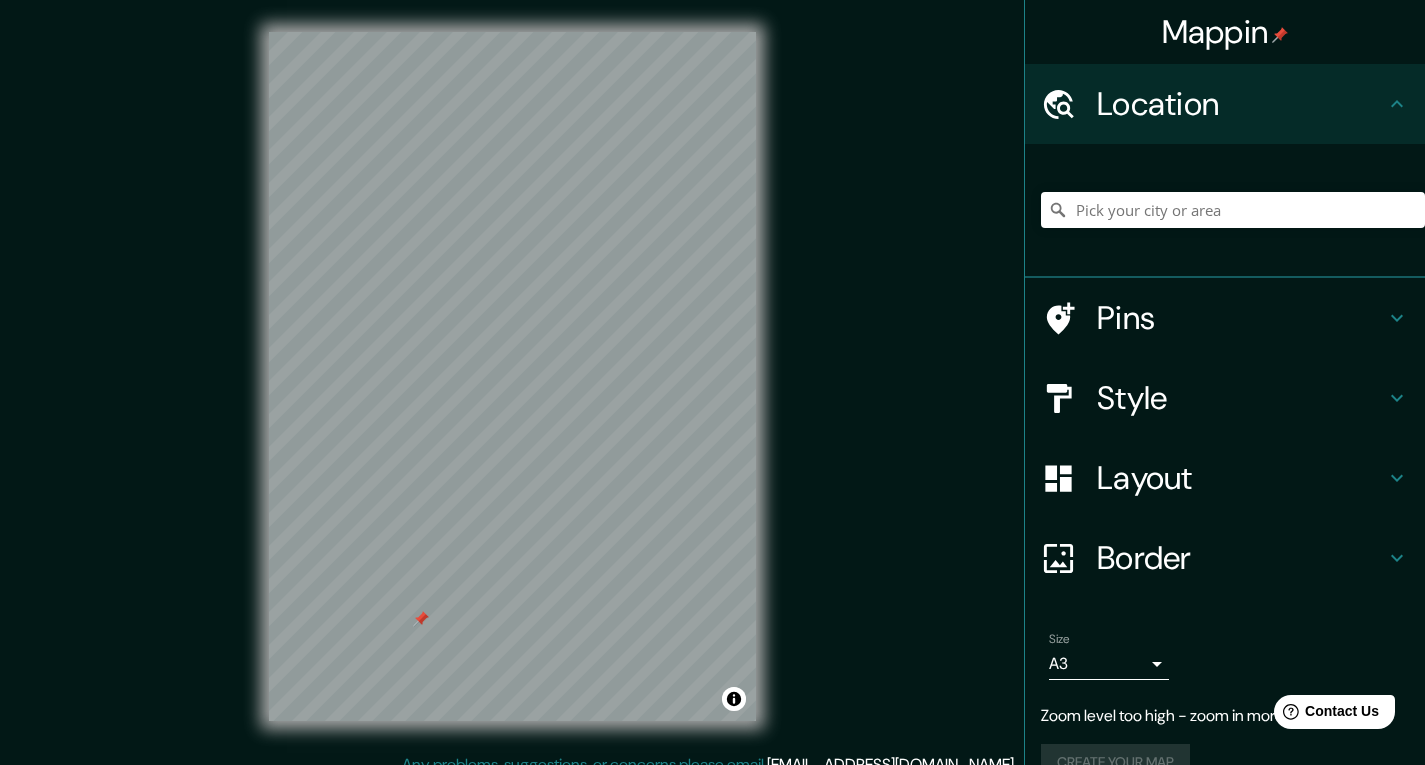 click at bounding box center (421, 619) 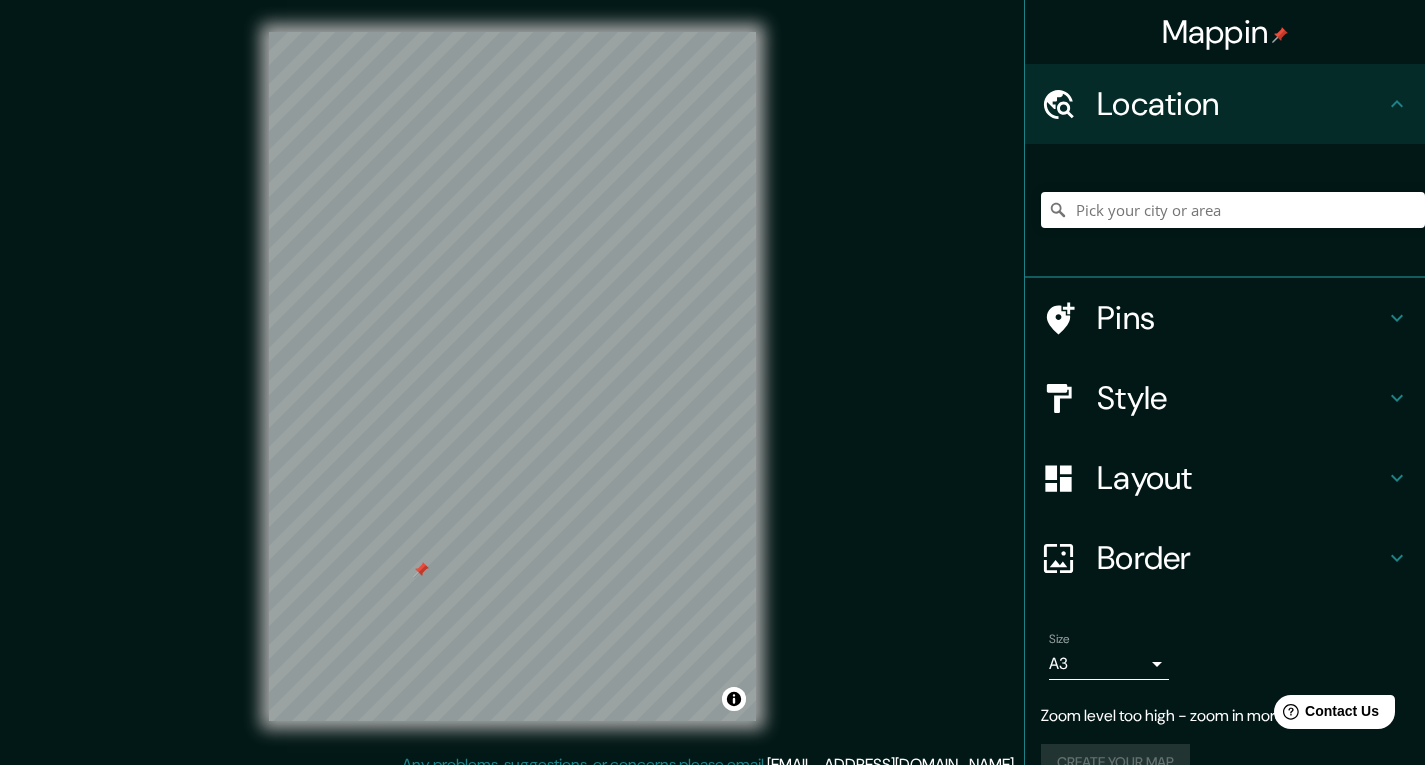 click on "Layout" at bounding box center [1241, 478] 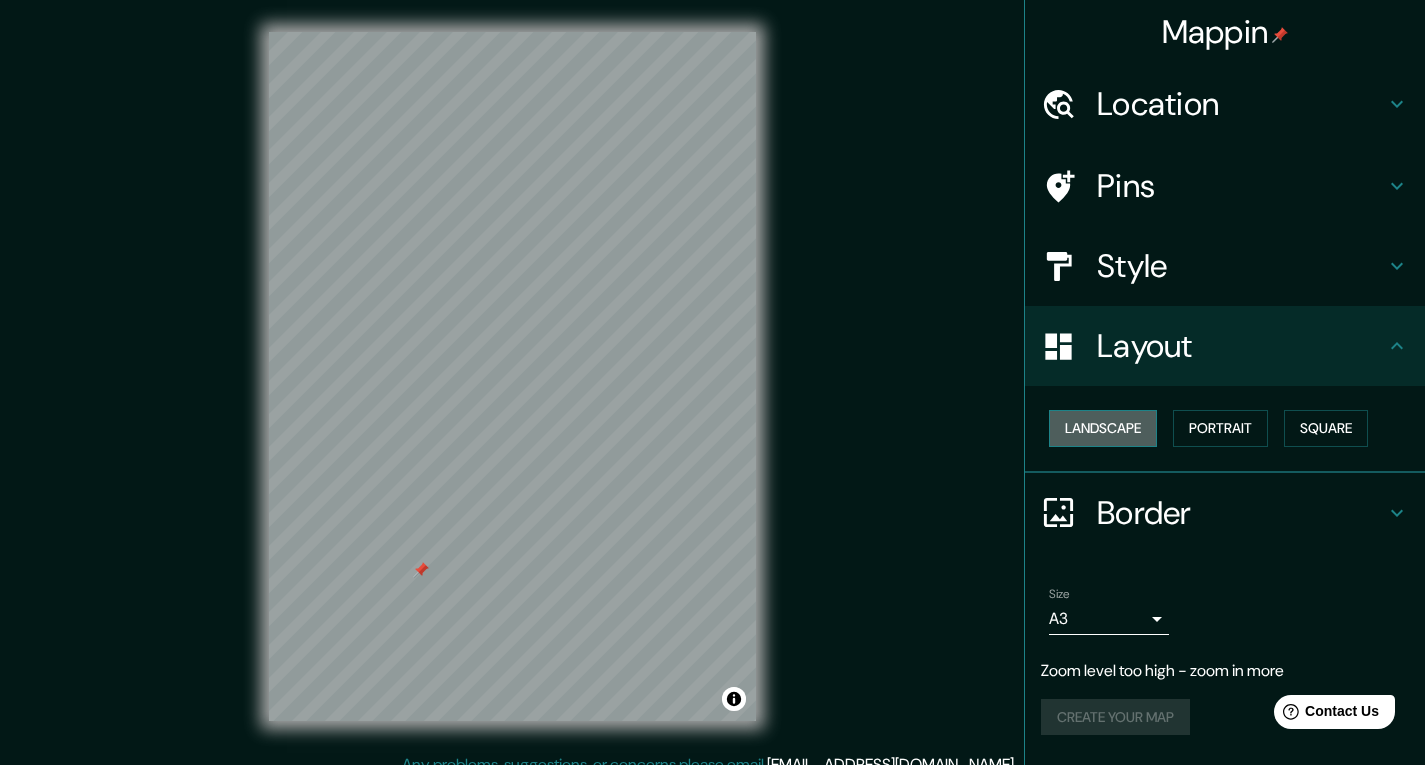 click on "Landscape" at bounding box center (1103, 428) 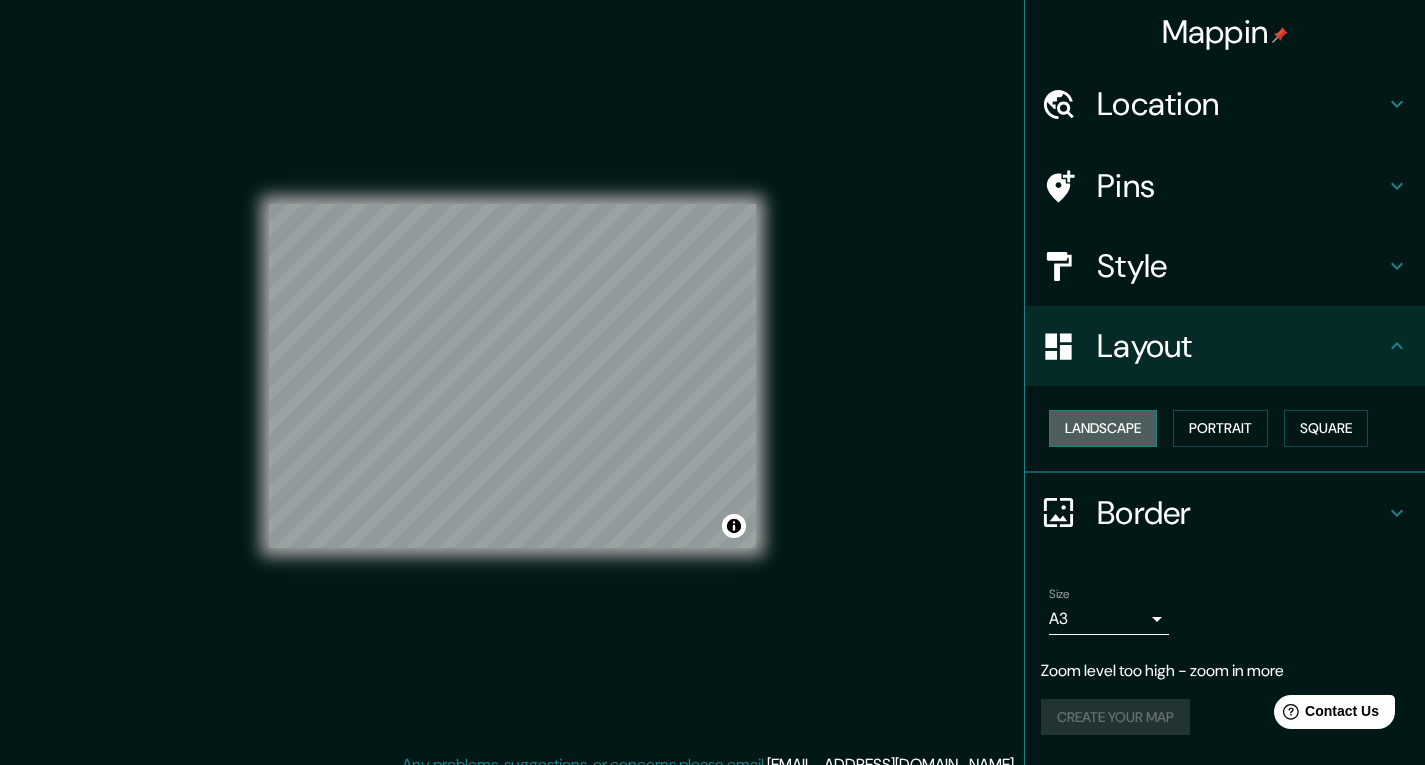 click on "Landscape" at bounding box center [1103, 428] 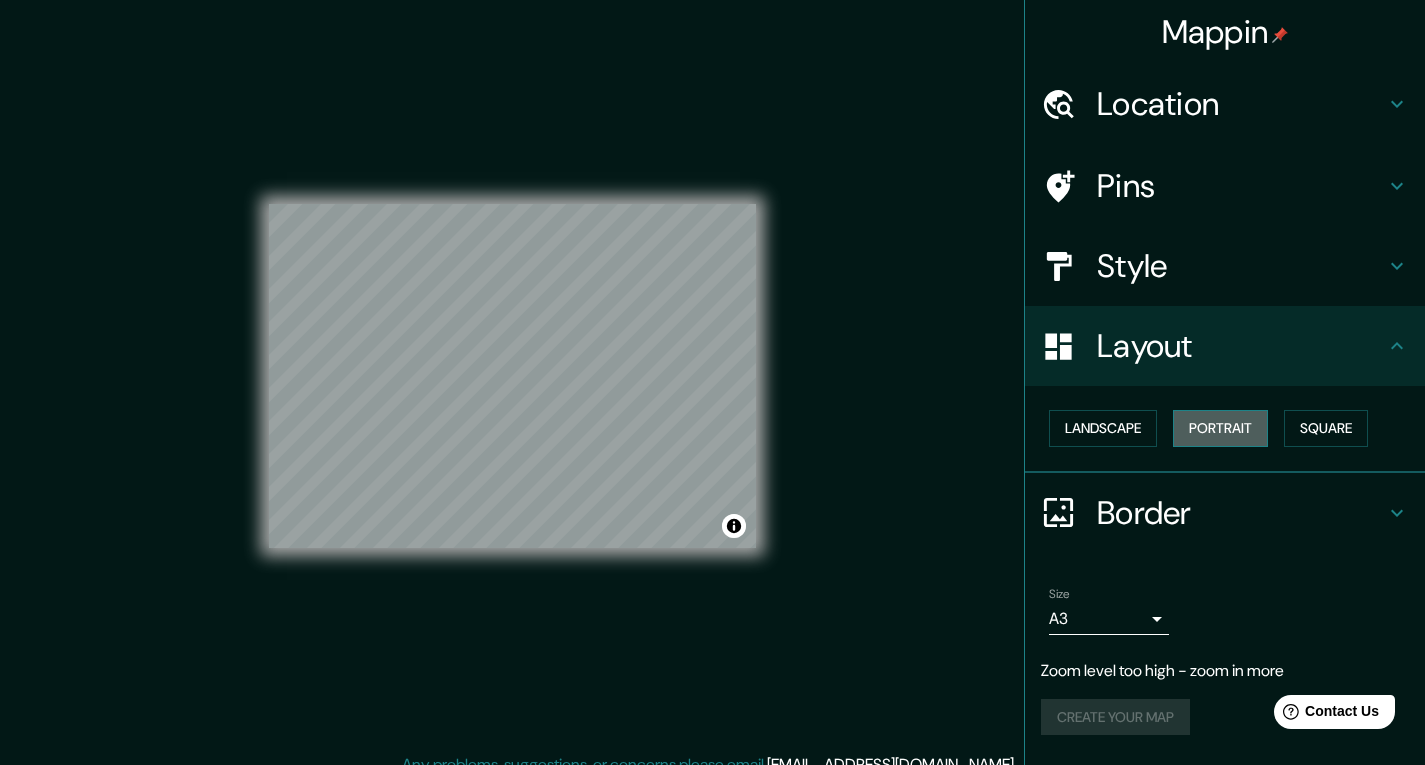 click on "Portrait" at bounding box center (1220, 428) 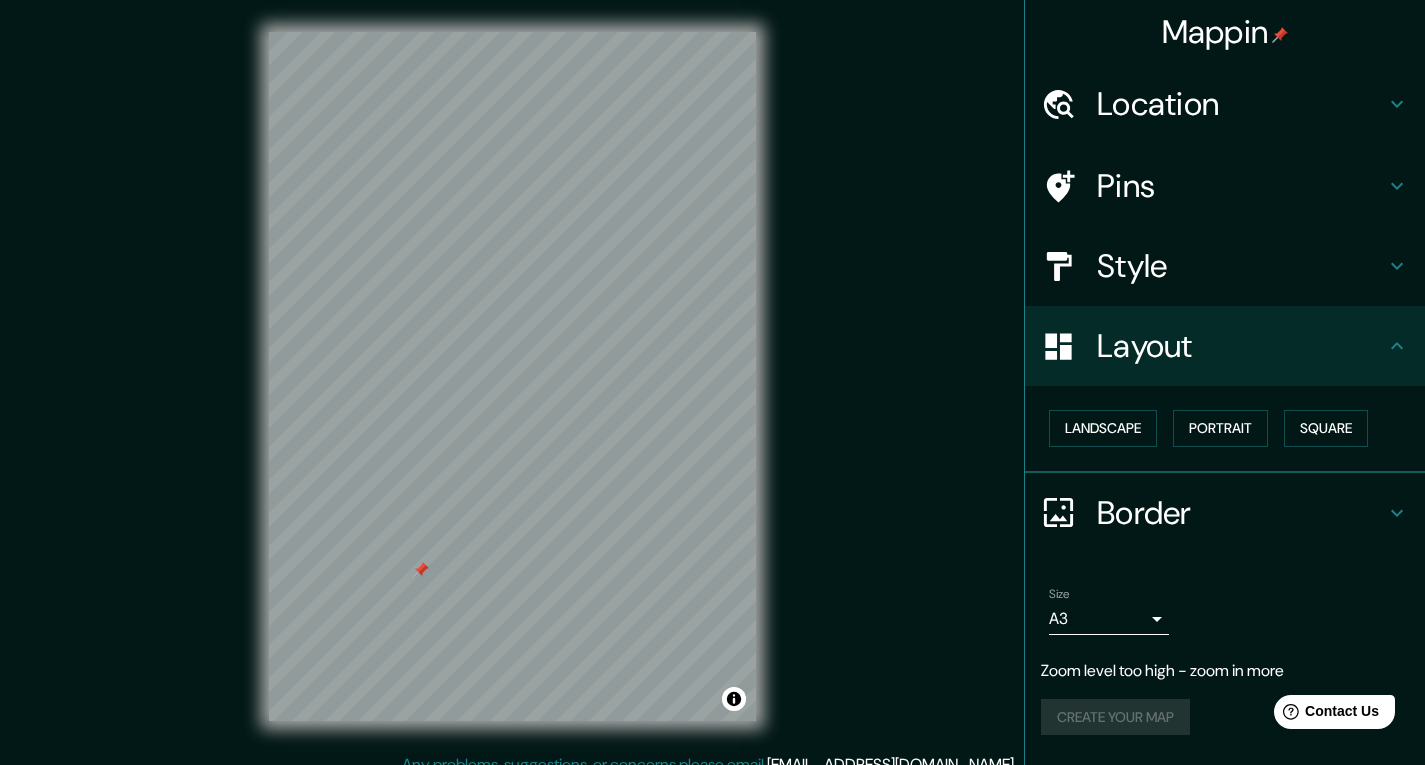click at bounding box center [421, 570] 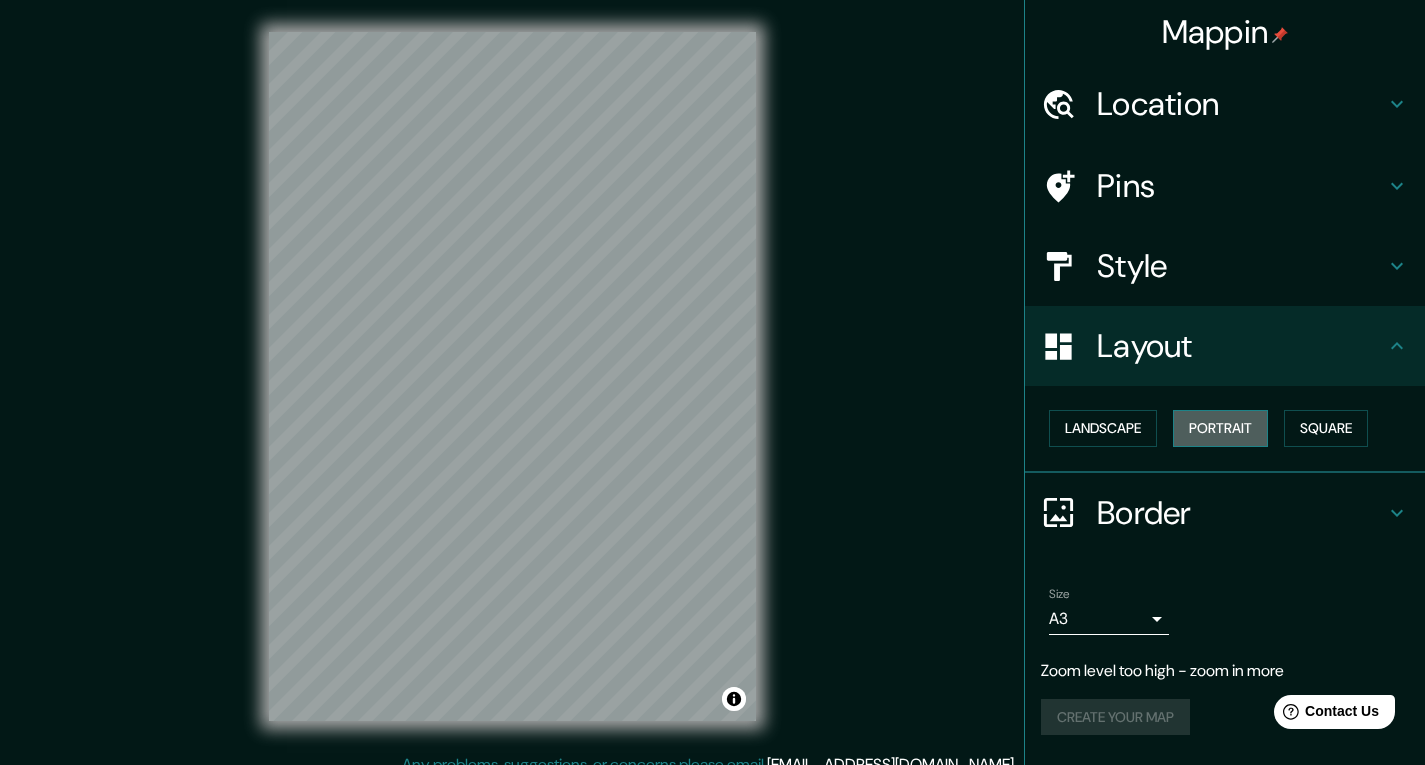 click on "Portrait" at bounding box center (1220, 428) 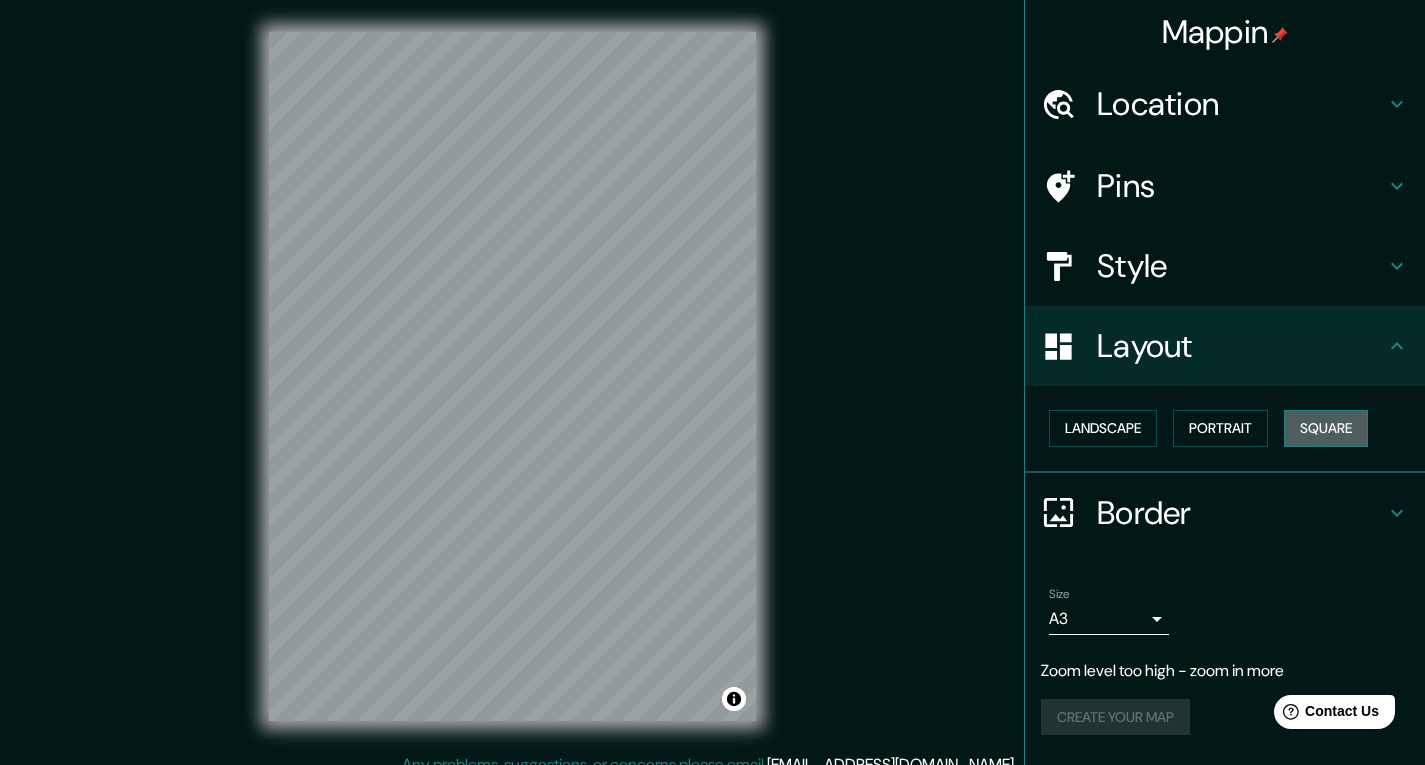 click on "Square" at bounding box center [1326, 428] 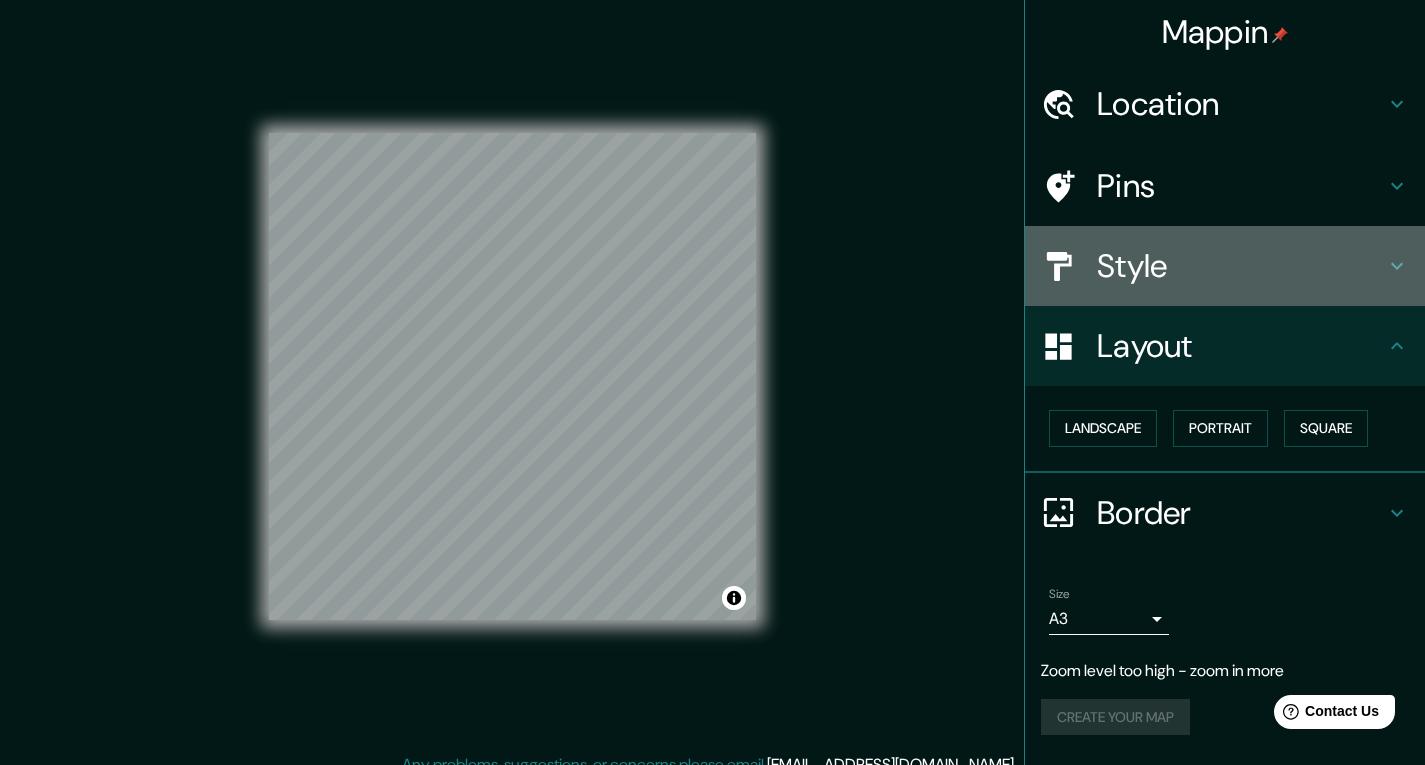 click on "Style" at bounding box center [1241, 266] 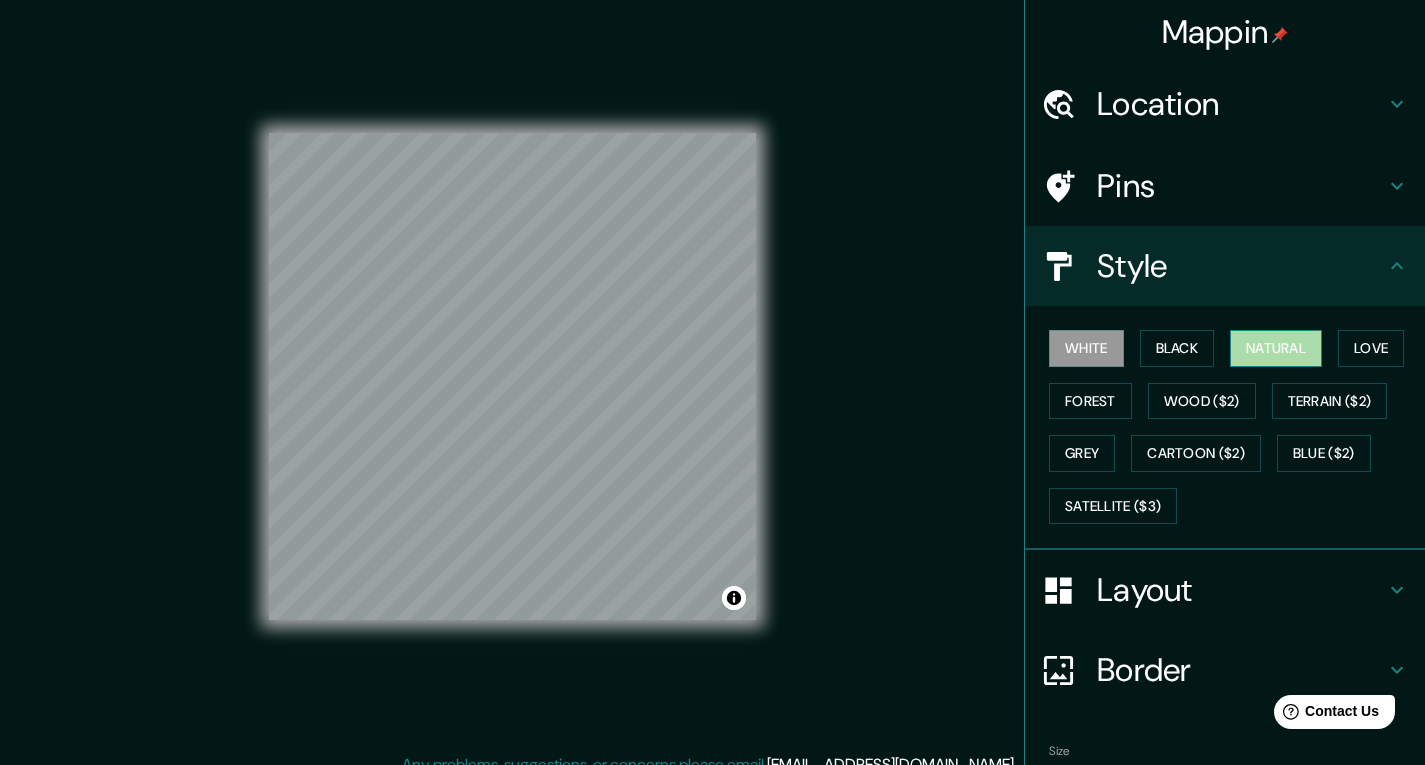click on "Natural" at bounding box center (1276, 348) 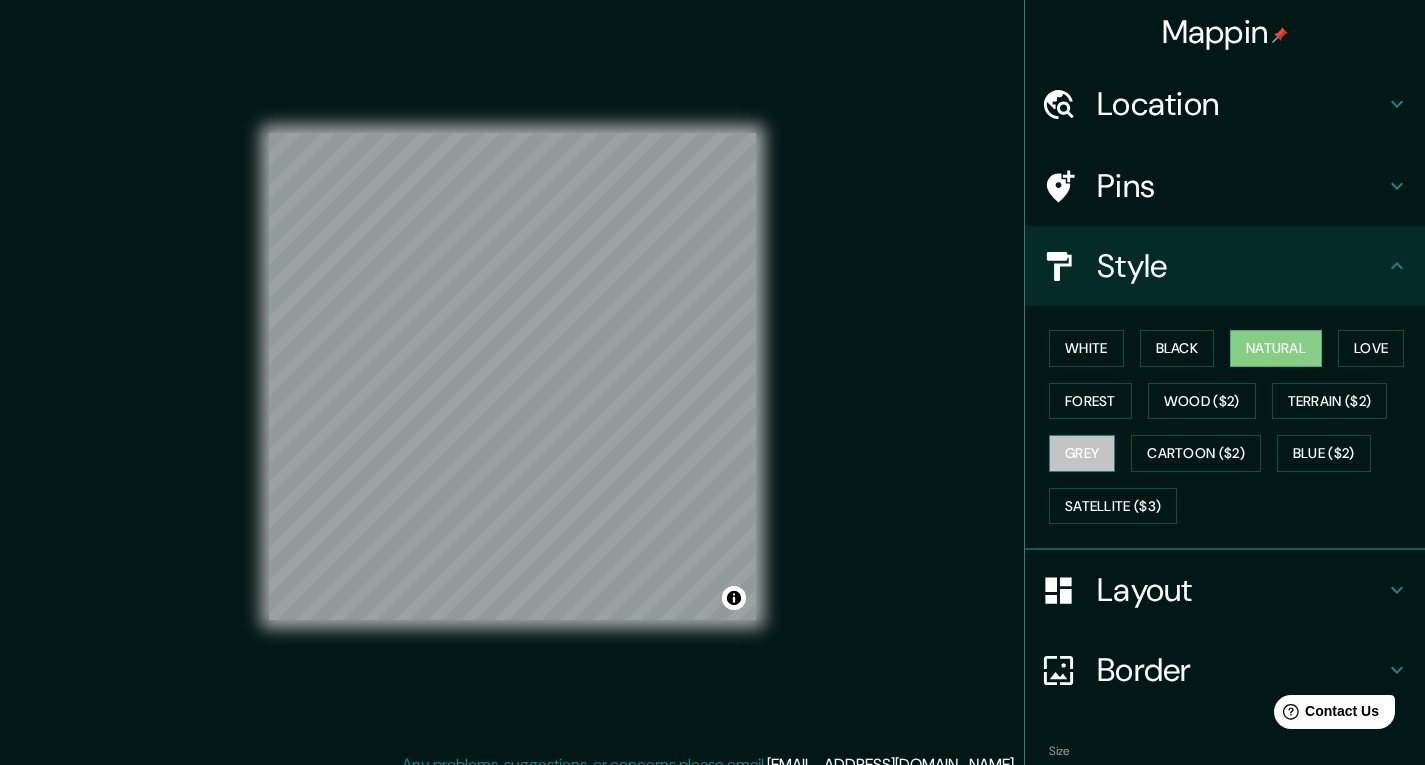 click on "Grey" at bounding box center (1082, 453) 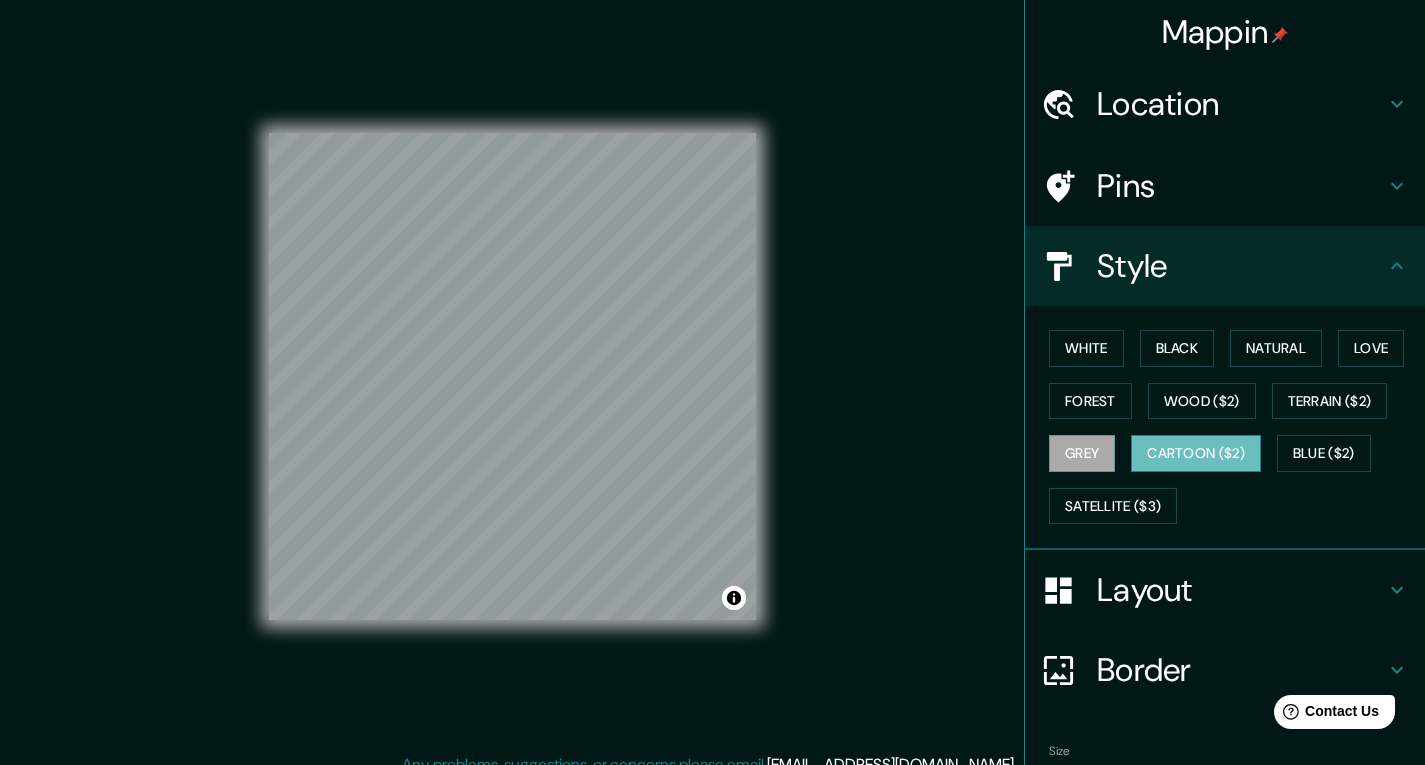 drag, startPoint x: 1214, startPoint y: 476, endPoint x: 1216, endPoint y: 461, distance: 15.132746 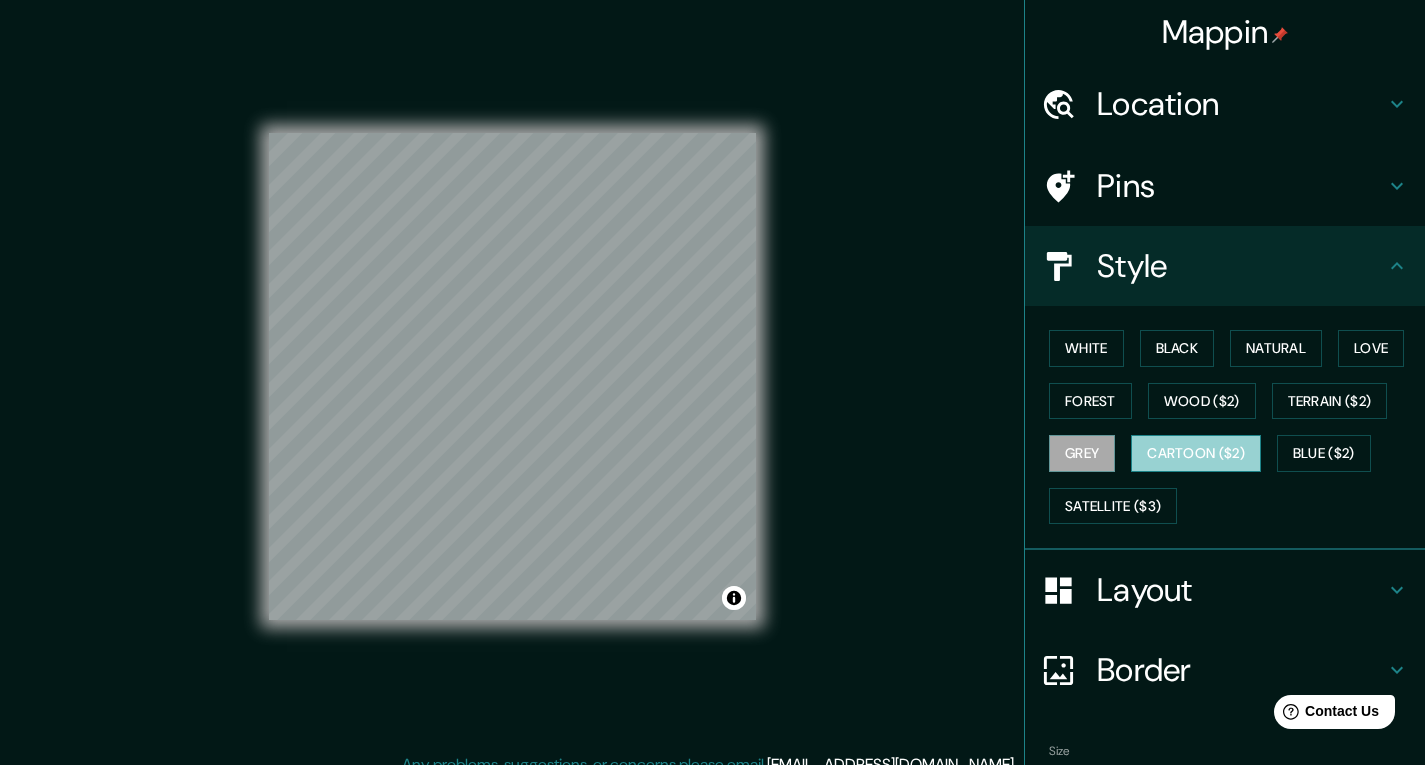 click on "Cartoon ($2)" at bounding box center [1196, 453] 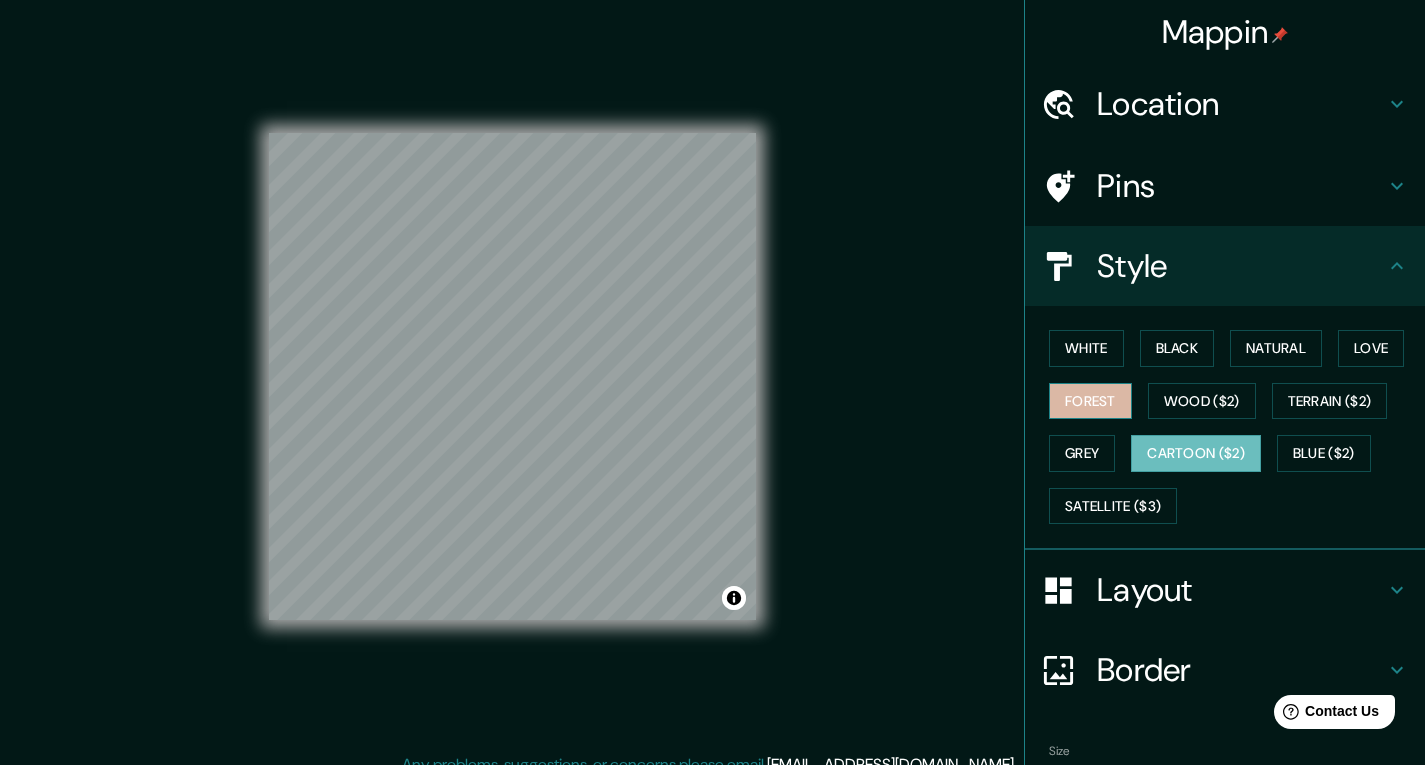 click on "Forest" at bounding box center [1090, 401] 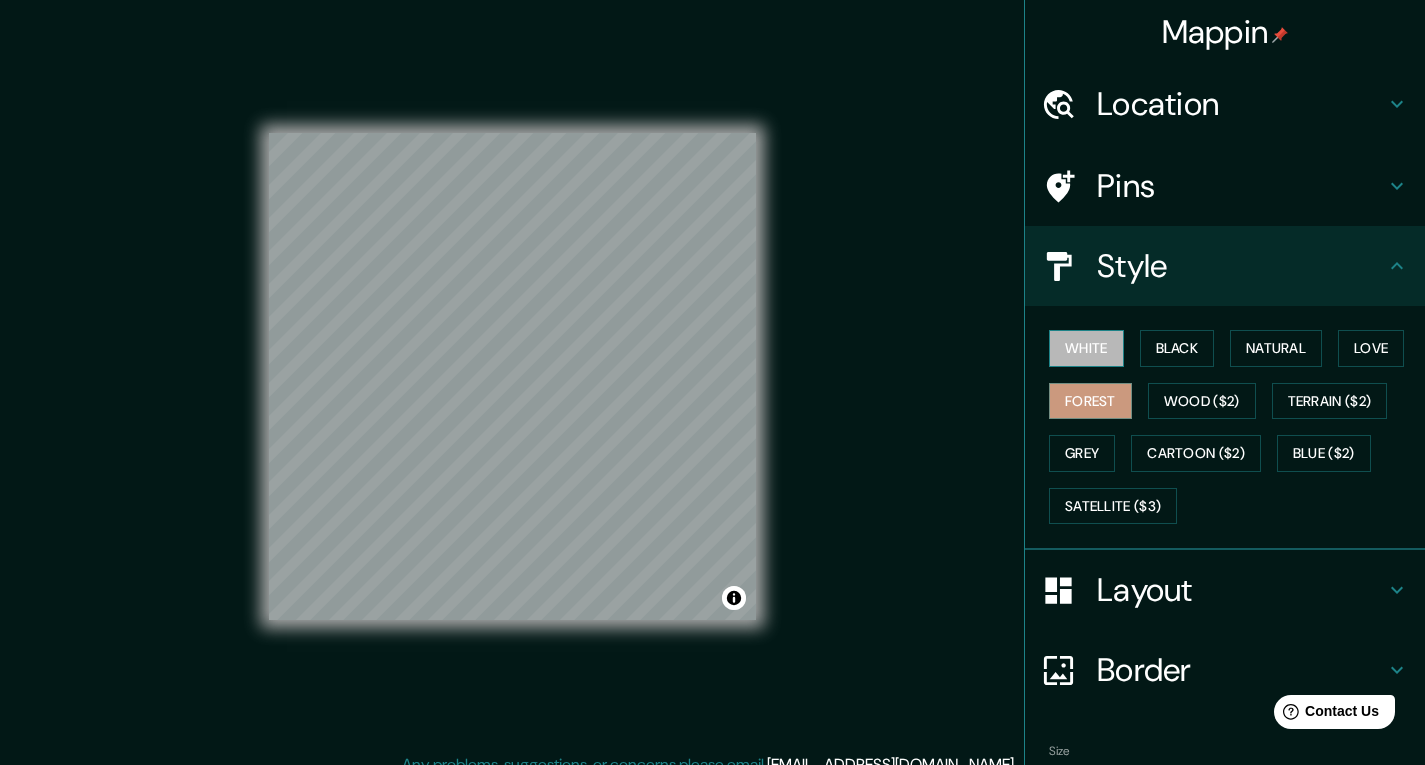 click on "White" at bounding box center (1086, 348) 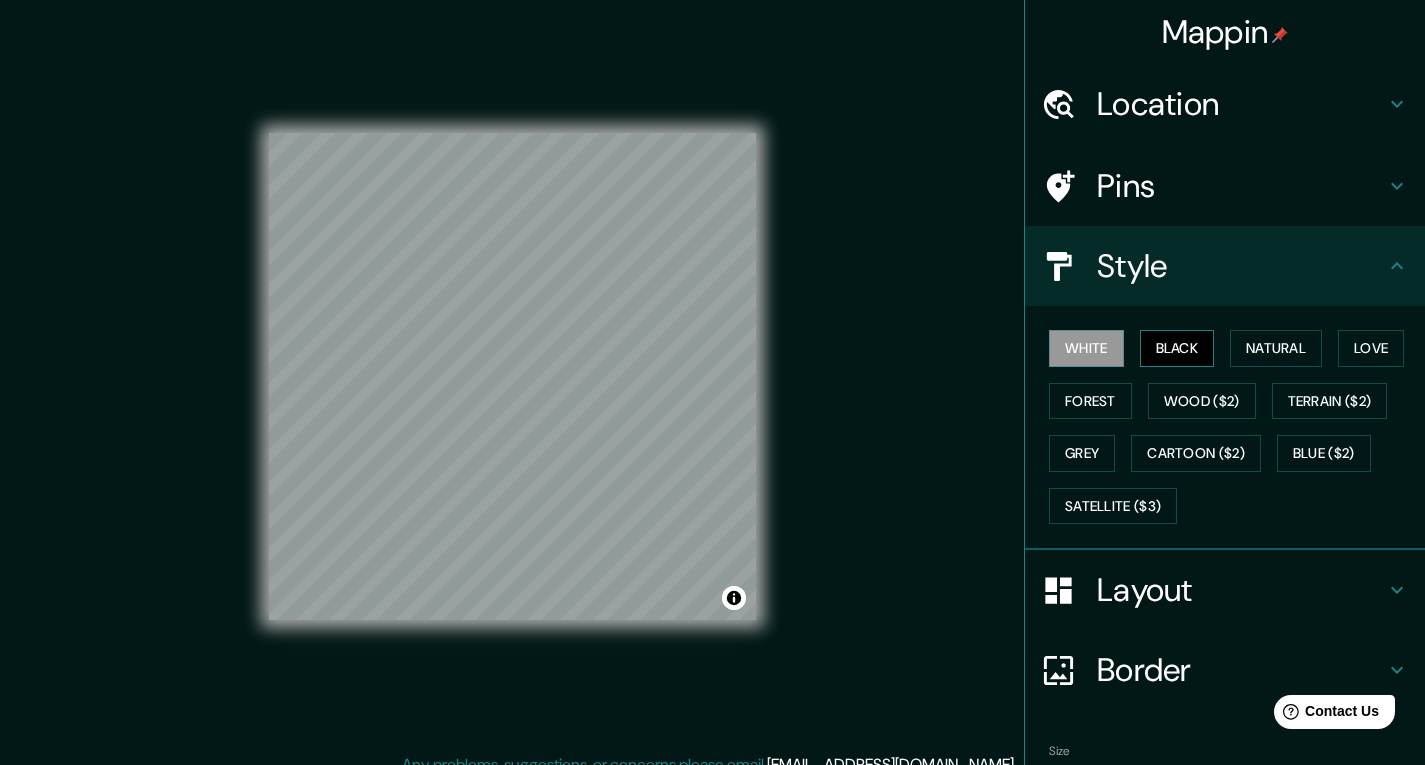 click on "Black" at bounding box center (1177, 348) 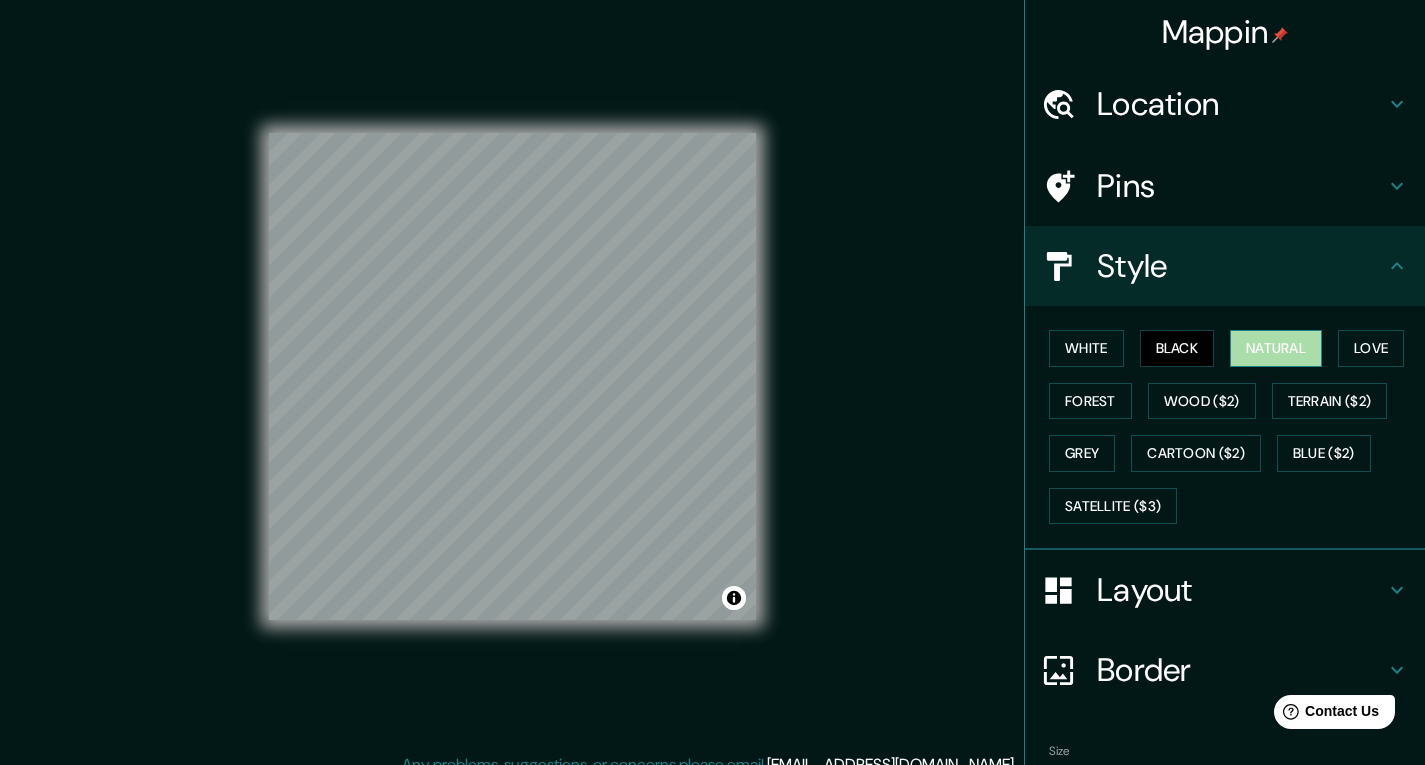 click on "Natural" at bounding box center [1276, 348] 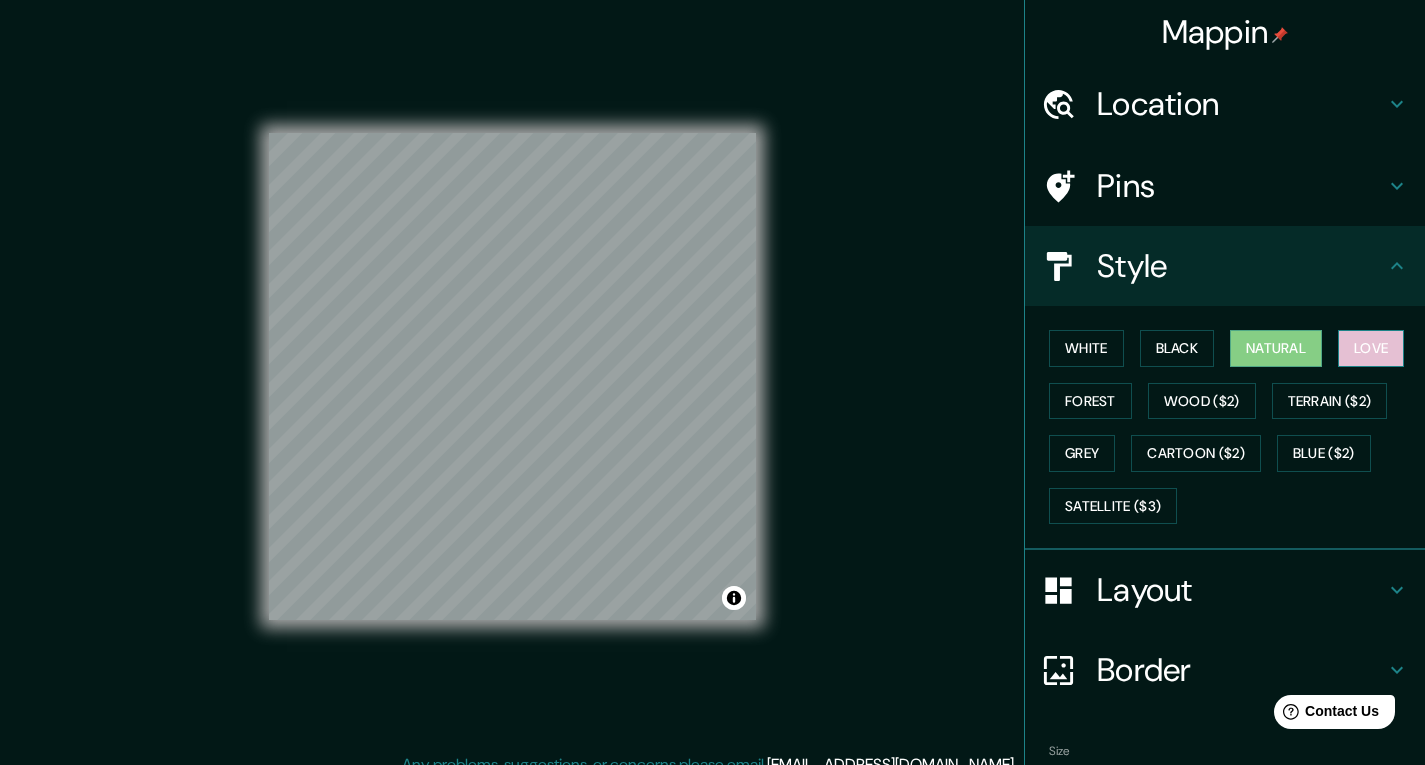 click on "Love" at bounding box center [1371, 348] 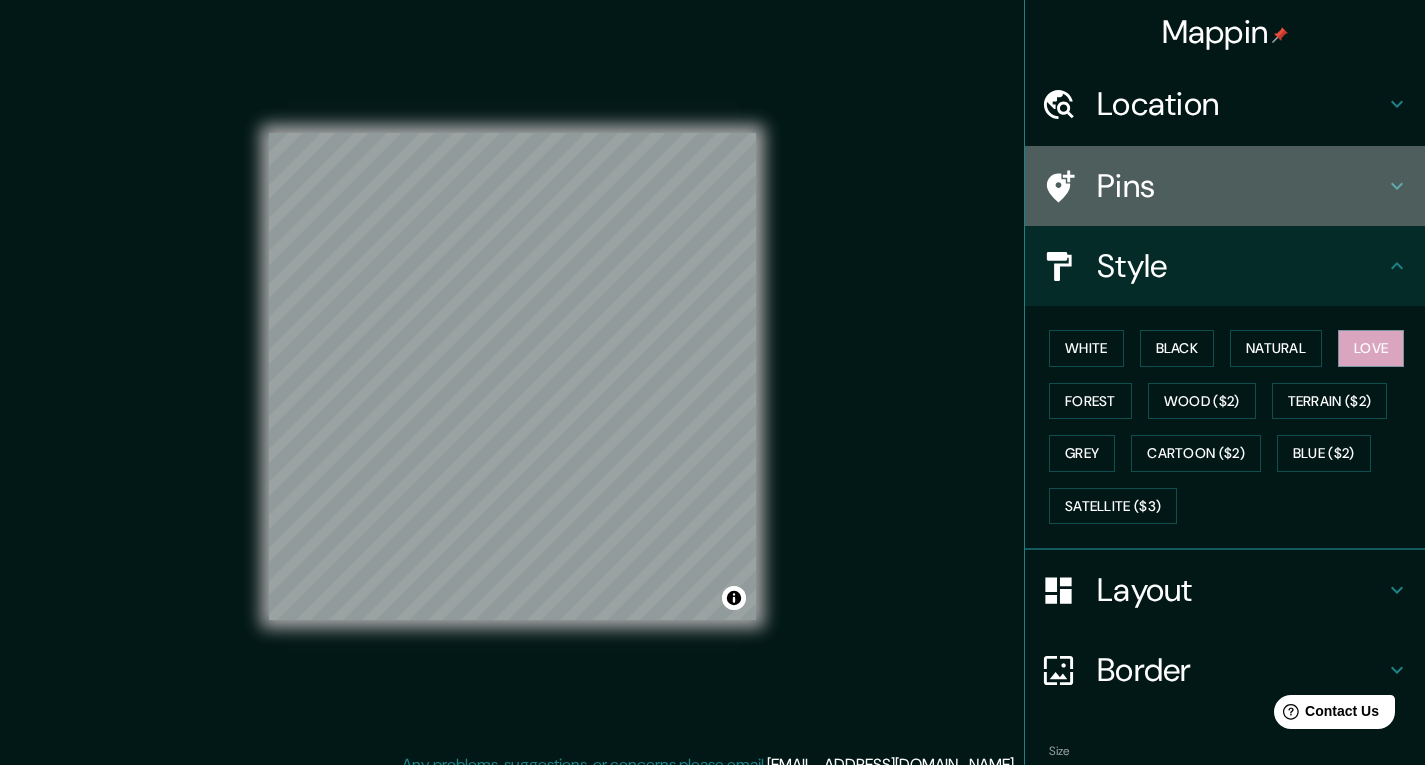 click on "Pins" at bounding box center (1241, 186) 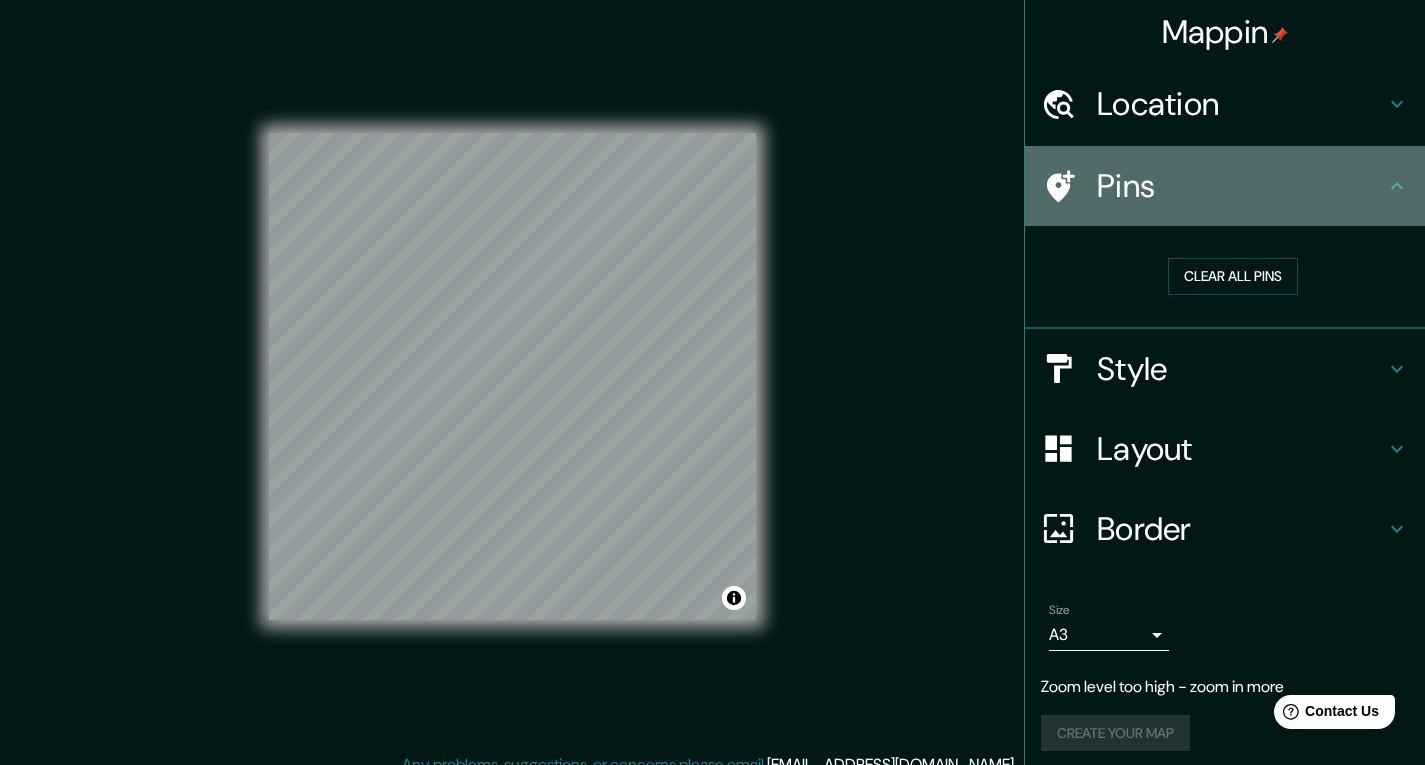 click on "Pins" at bounding box center [1241, 186] 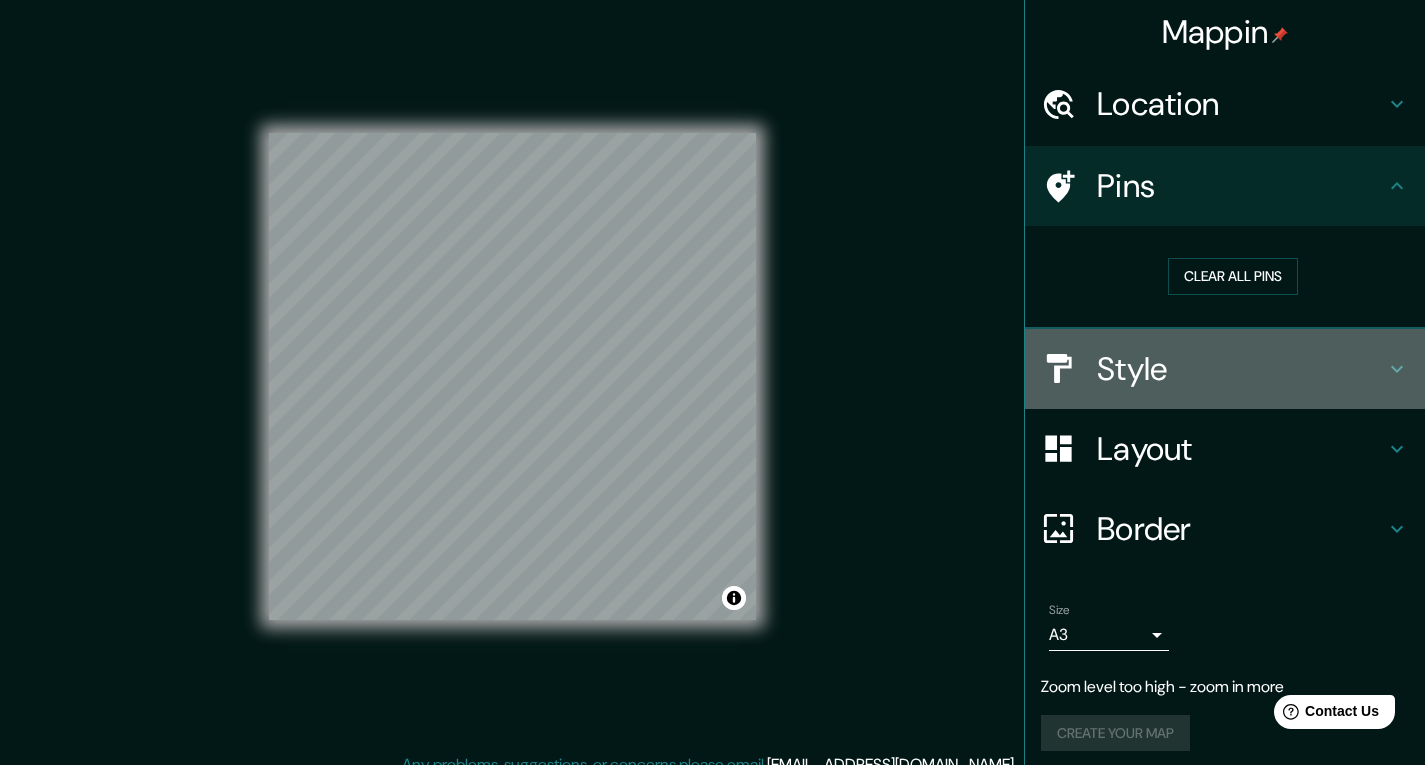 click on "Style" at bounding box center (1241, 369) 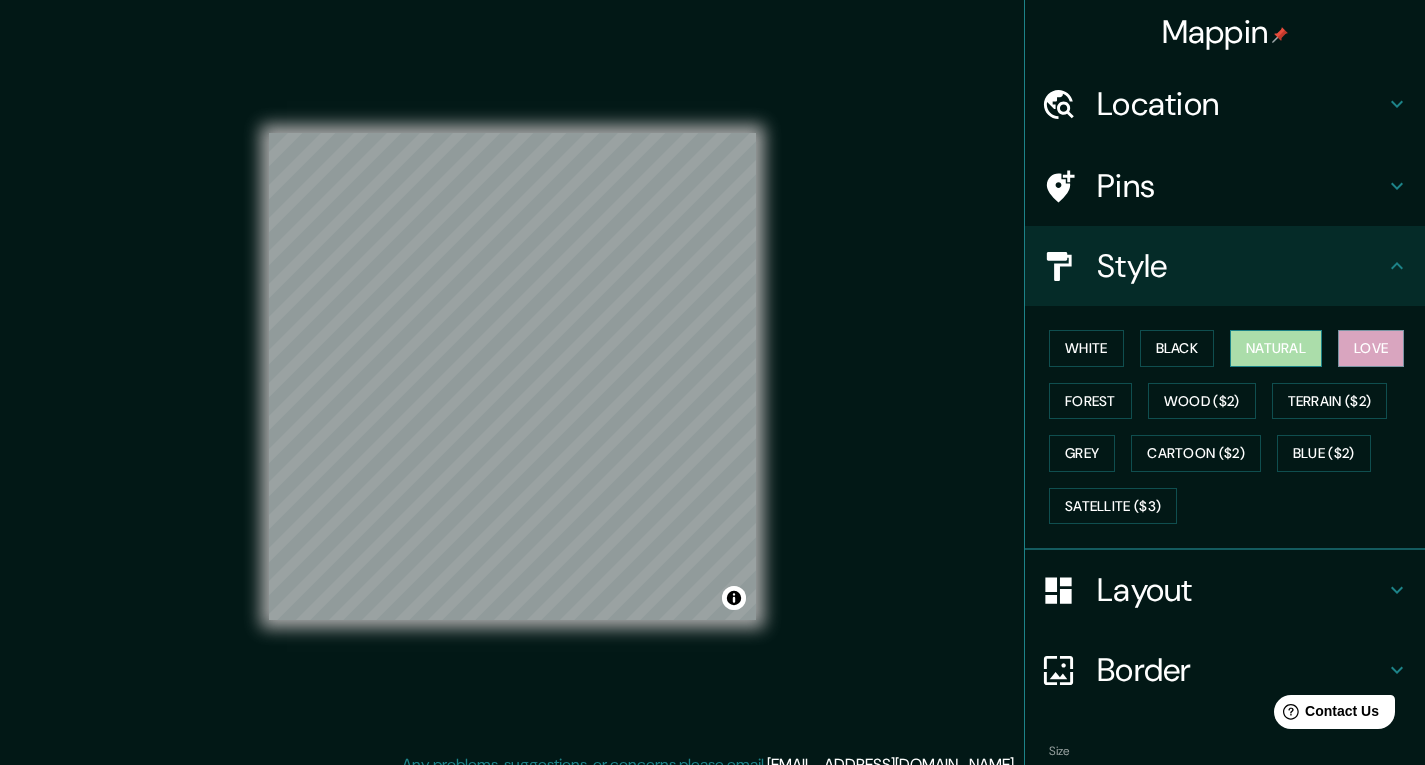 click on "Natural" at bounding box center (1276, 348) 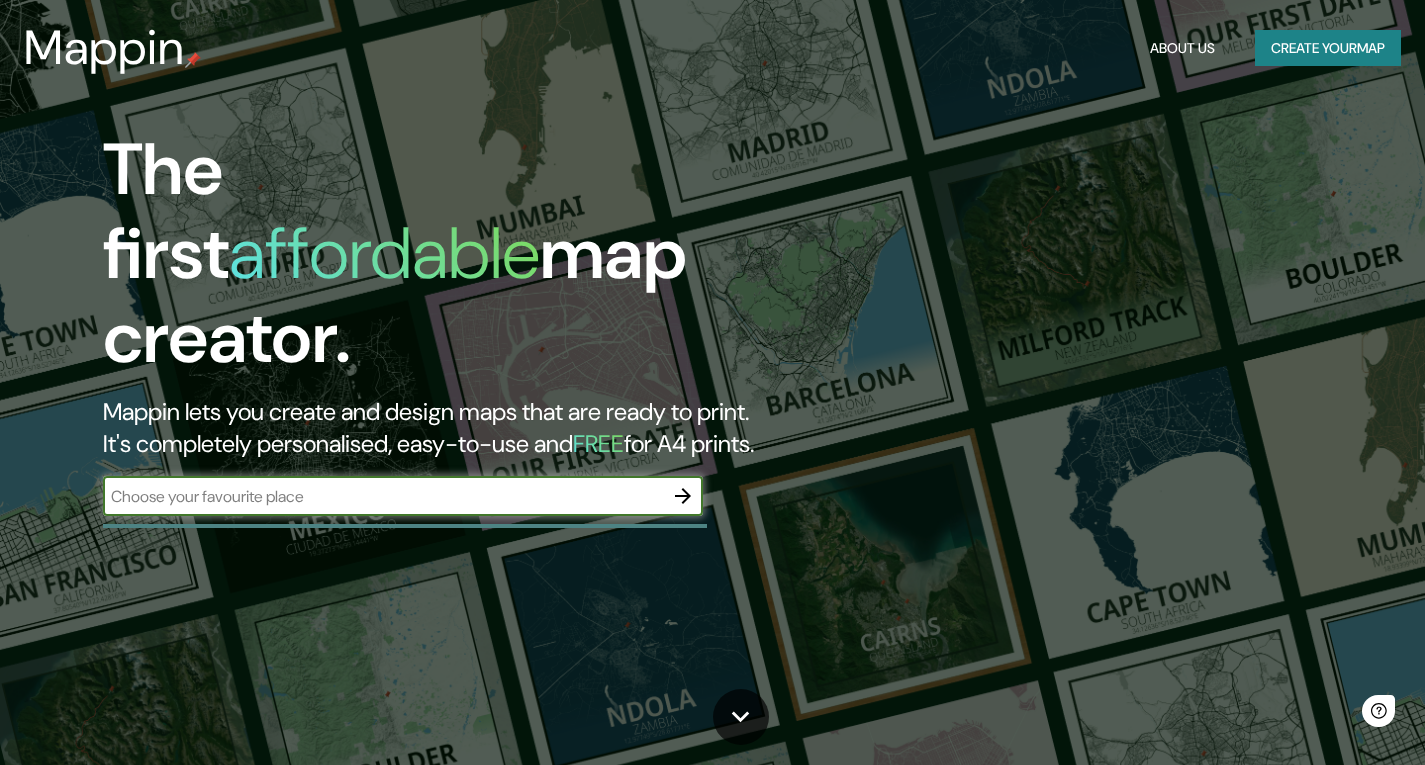 scroll, scrollTop: 0, scrollLeft: 0, axis: both 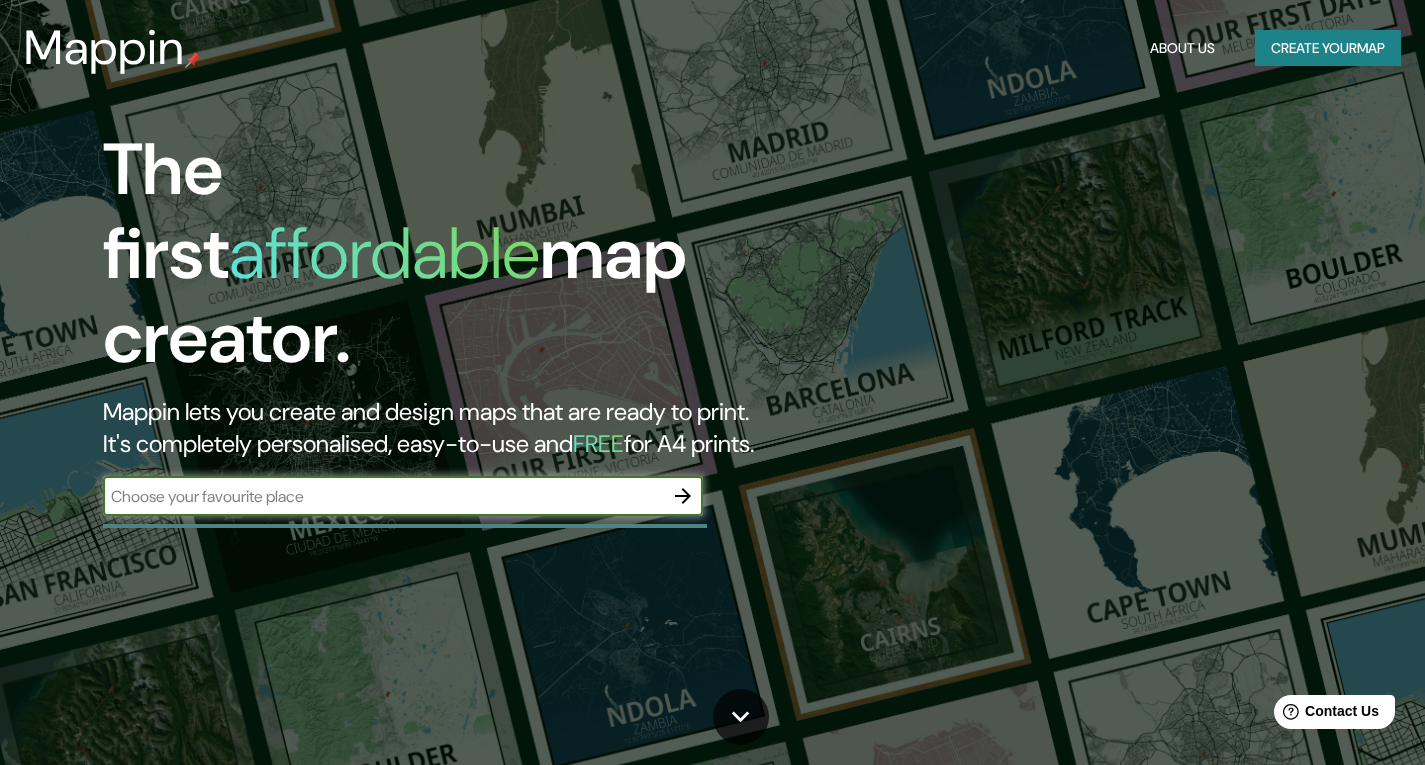 click at bounding box center [383, 496] 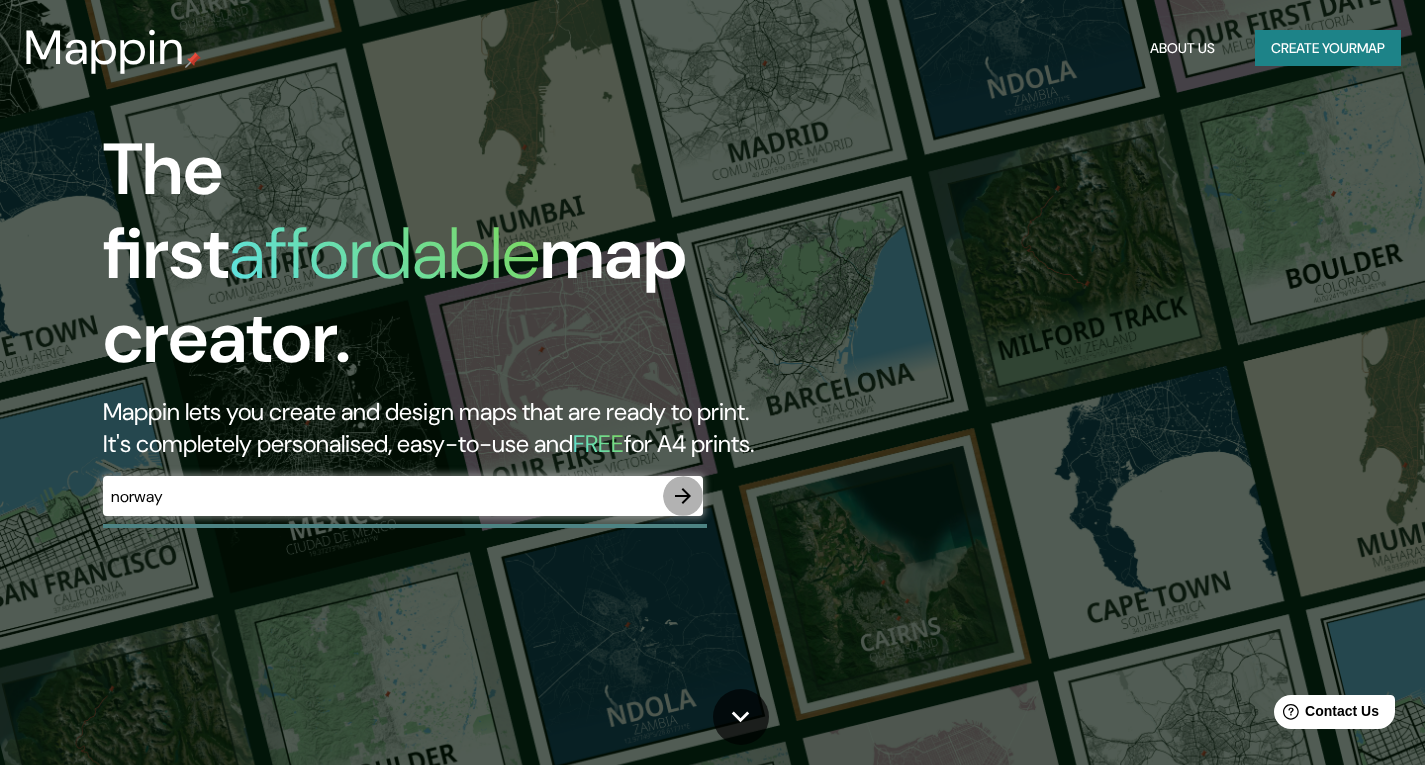 click 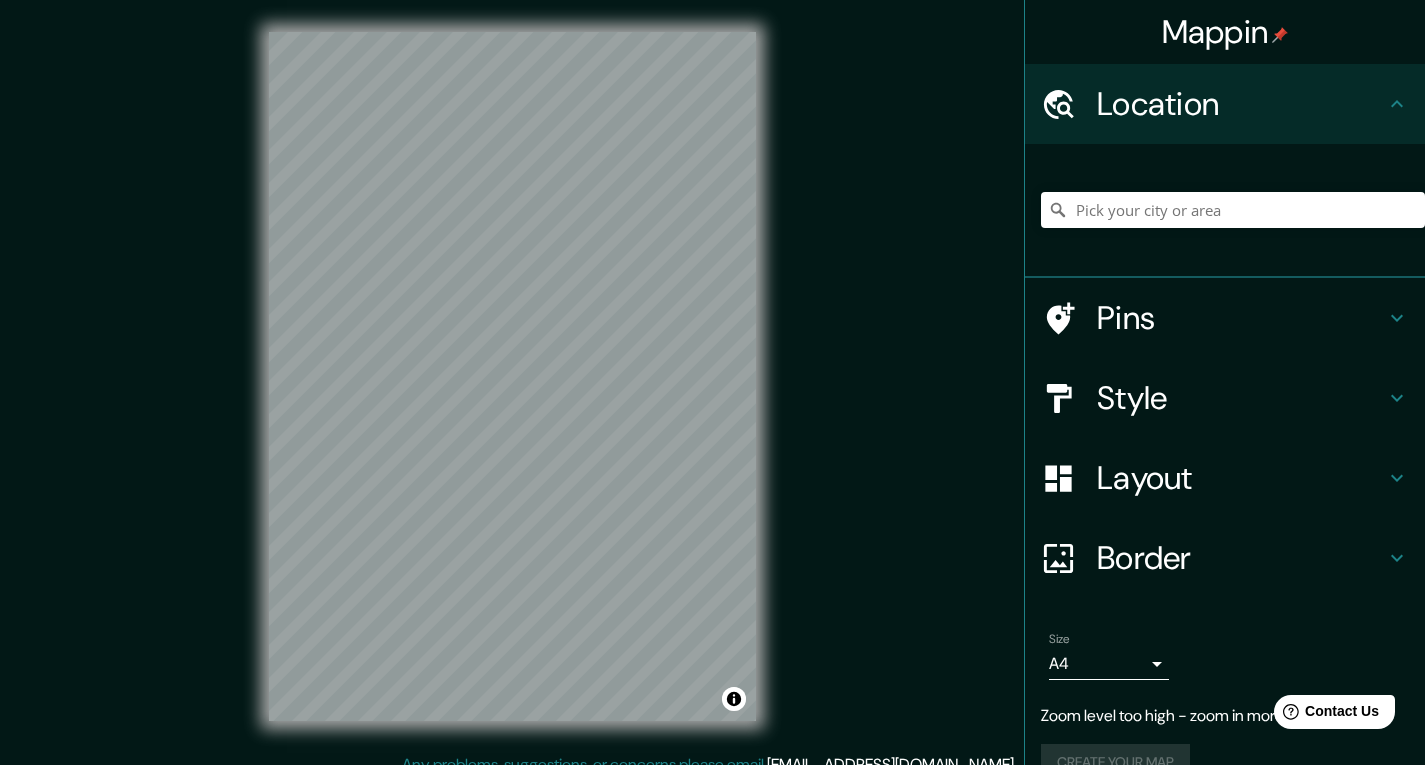 click on "Mappin Location Pins Style Layout Border Choose a border.  Hint : you can make layers of the frame opaque to create some cool effects. None Simple Transparent Fancy Size A4 single Zoom level too high - zoom in more Create your map © Mapbox   © OpenStreetMap   Improve this map Any problems, suggestions, or concerns please email    [EMAIL_ADDRESS][DOMAIN_NAME] . . ." at bounding box center [712, 382] 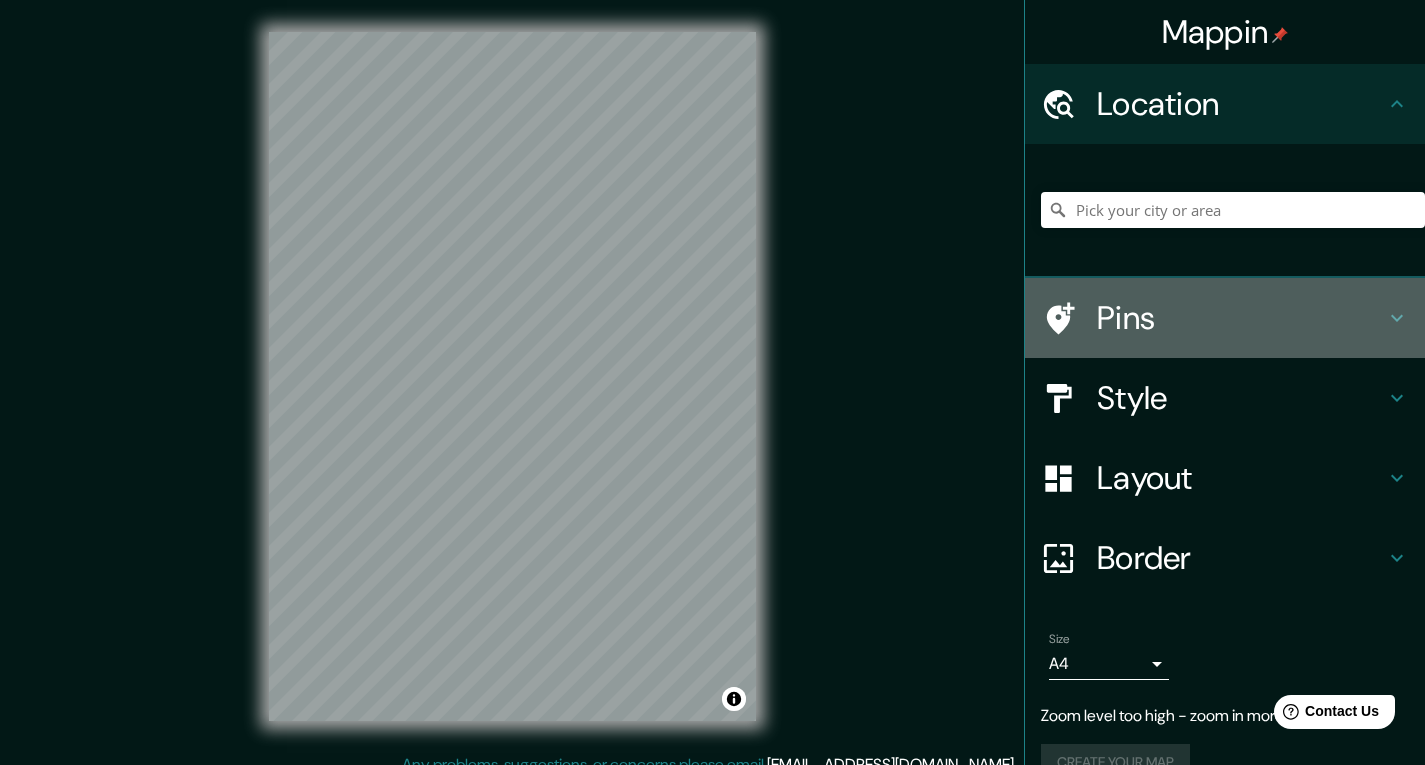 click on "Pins" at bounding box center (1225, 318) 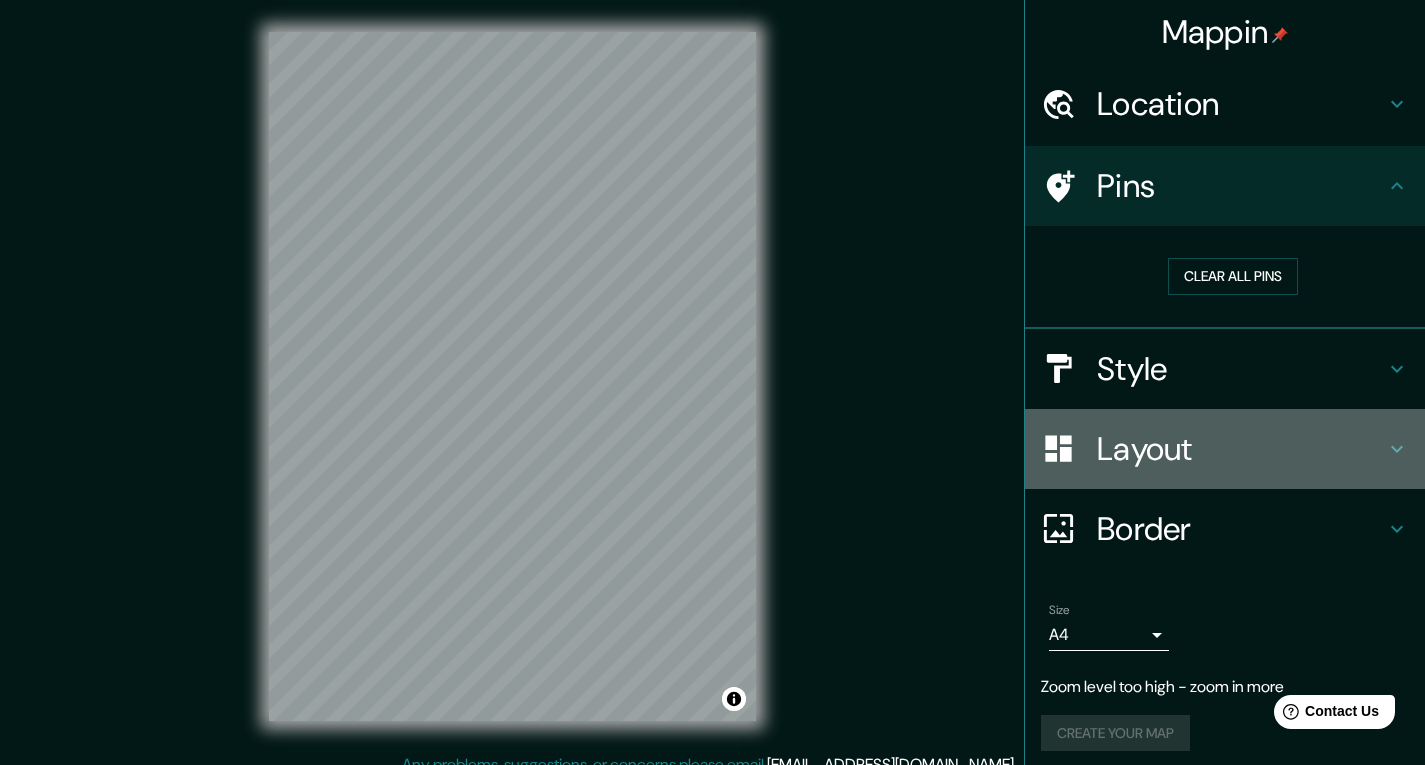 click on "Layout" at bounding box center (1241, 449) 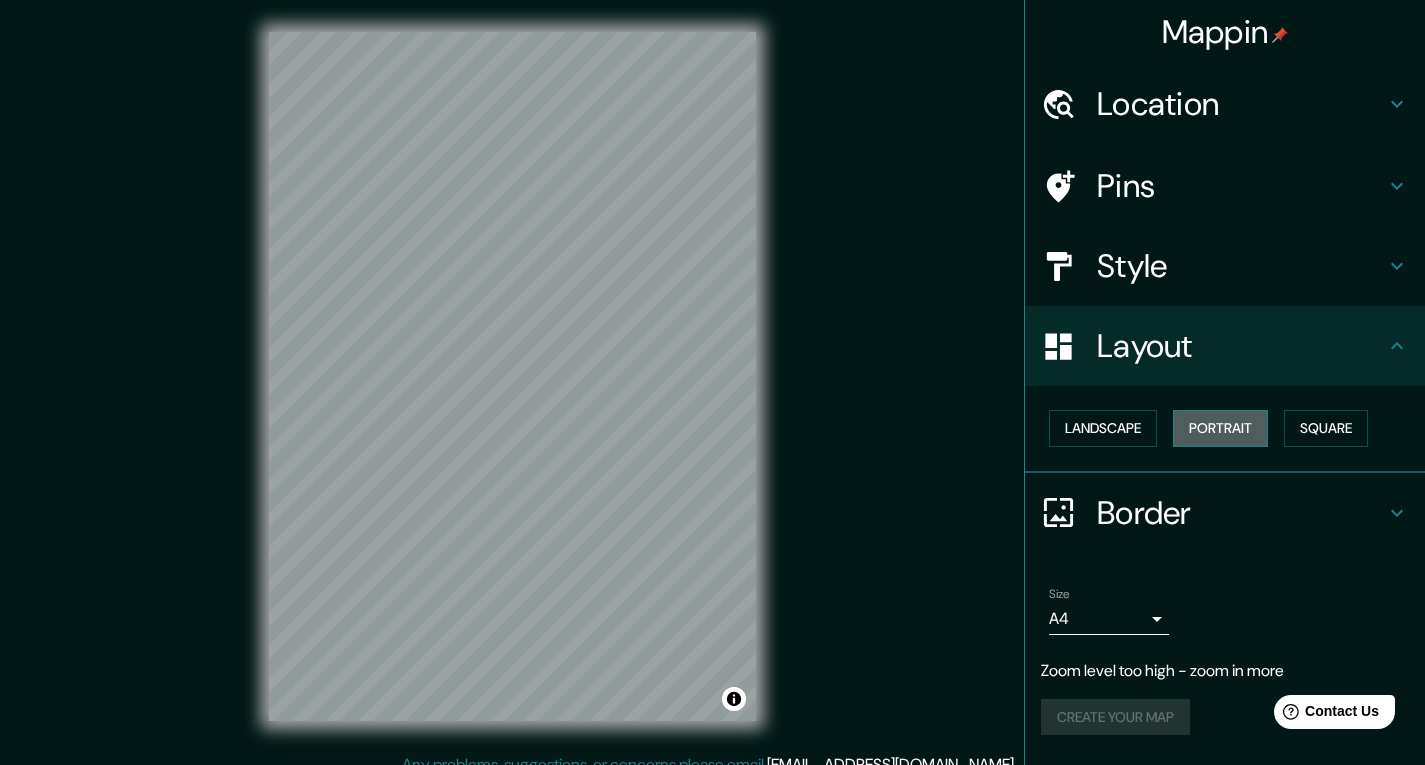 click on "Portrait" at bounding box center (1220, 428) 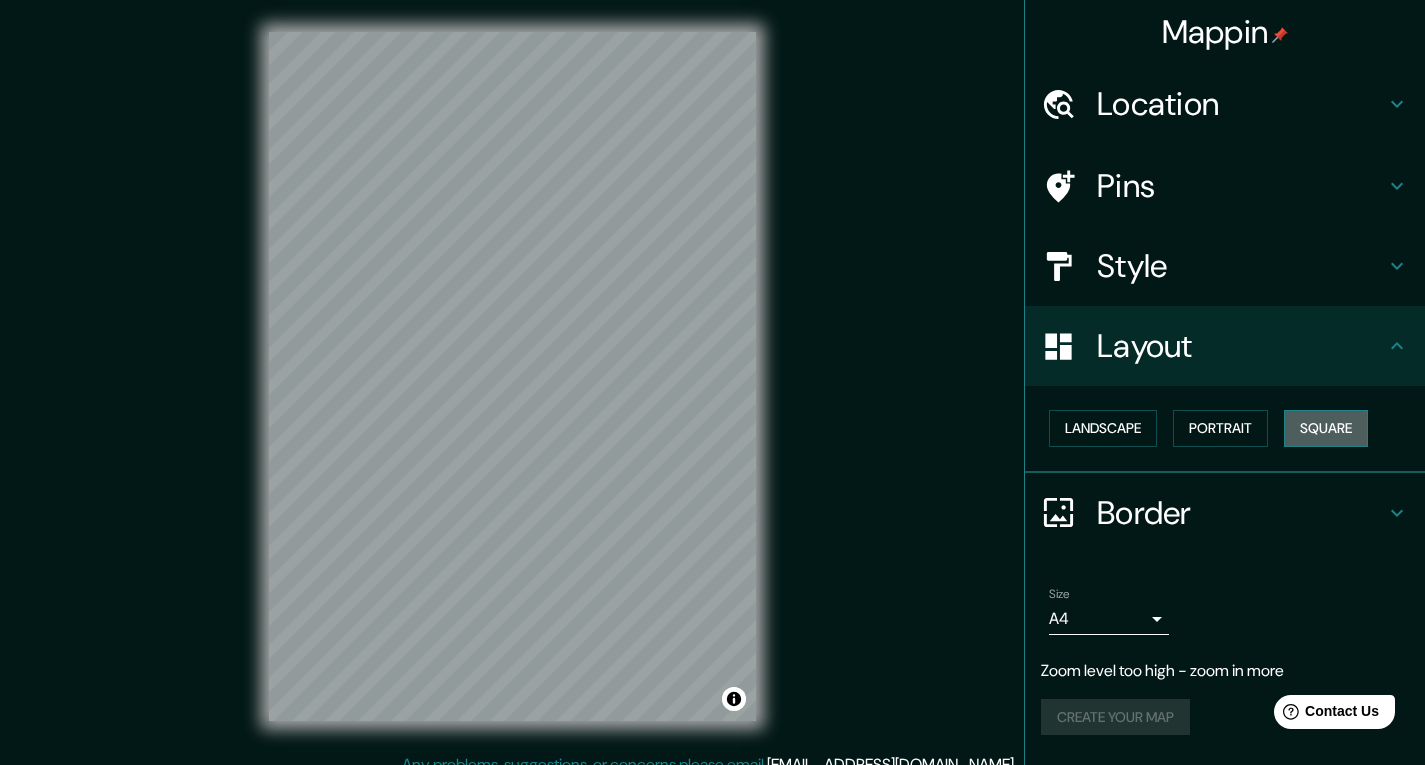 click on "Square" at bounding box center (1326, 428) 